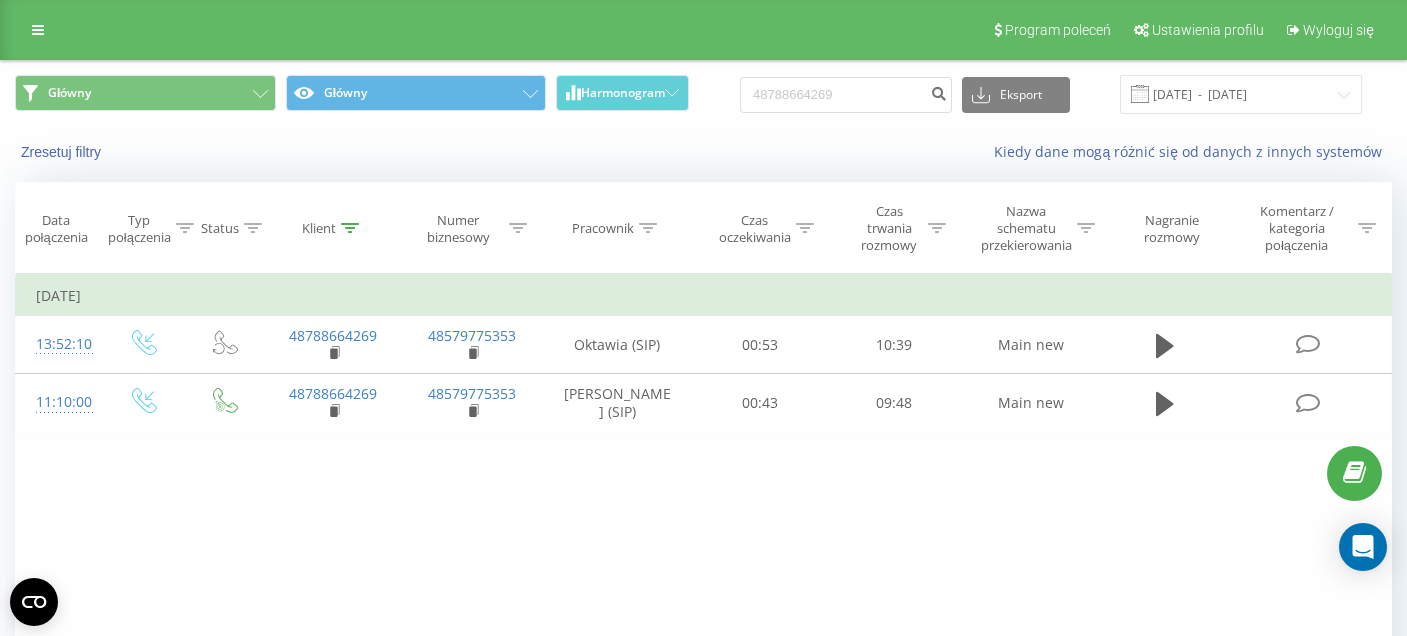 scroll, scrollTop: 0, scrollLeft: 0, axis: both 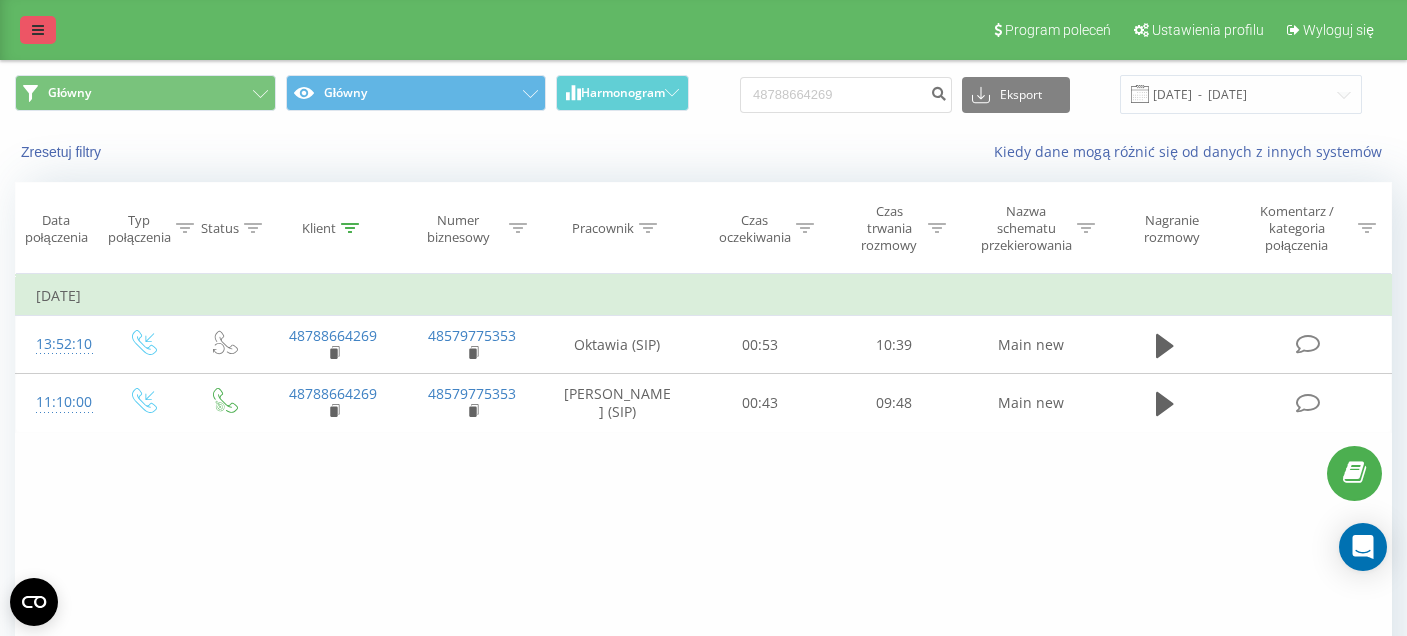 click at bounding box center [38, 30] 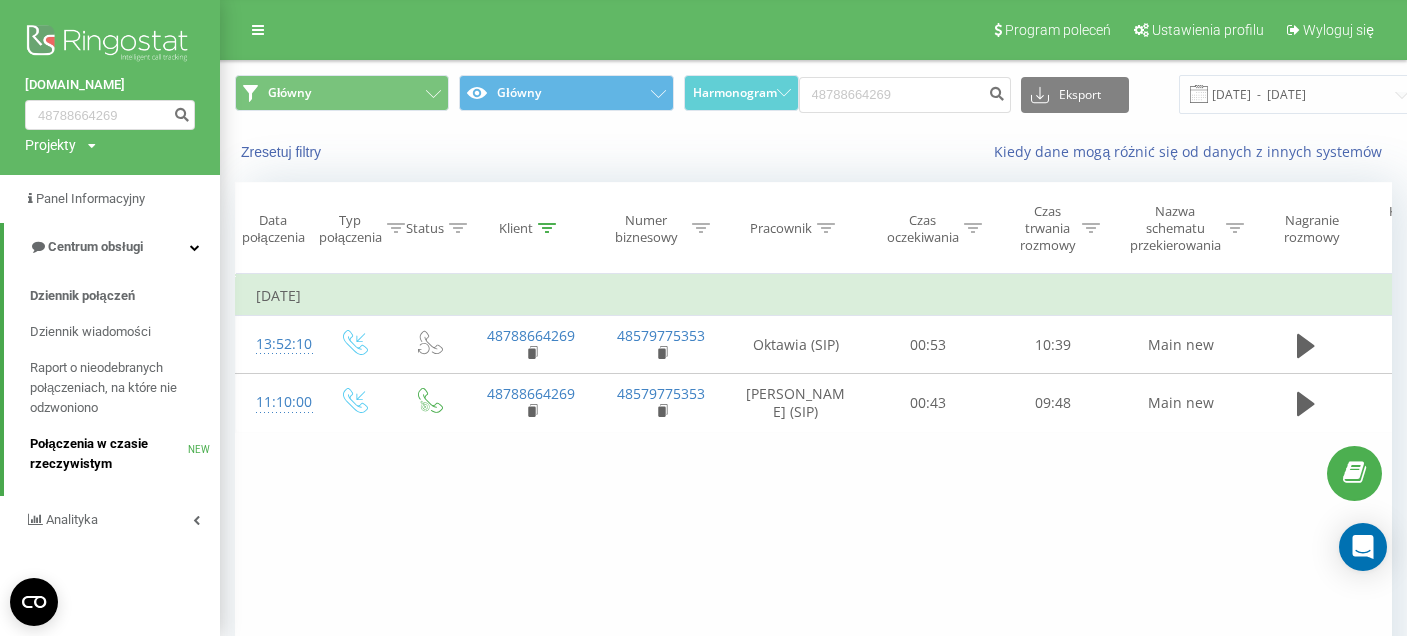click on "Połączenia w czasie rzeczywistym" at bounding box center (109, 454) 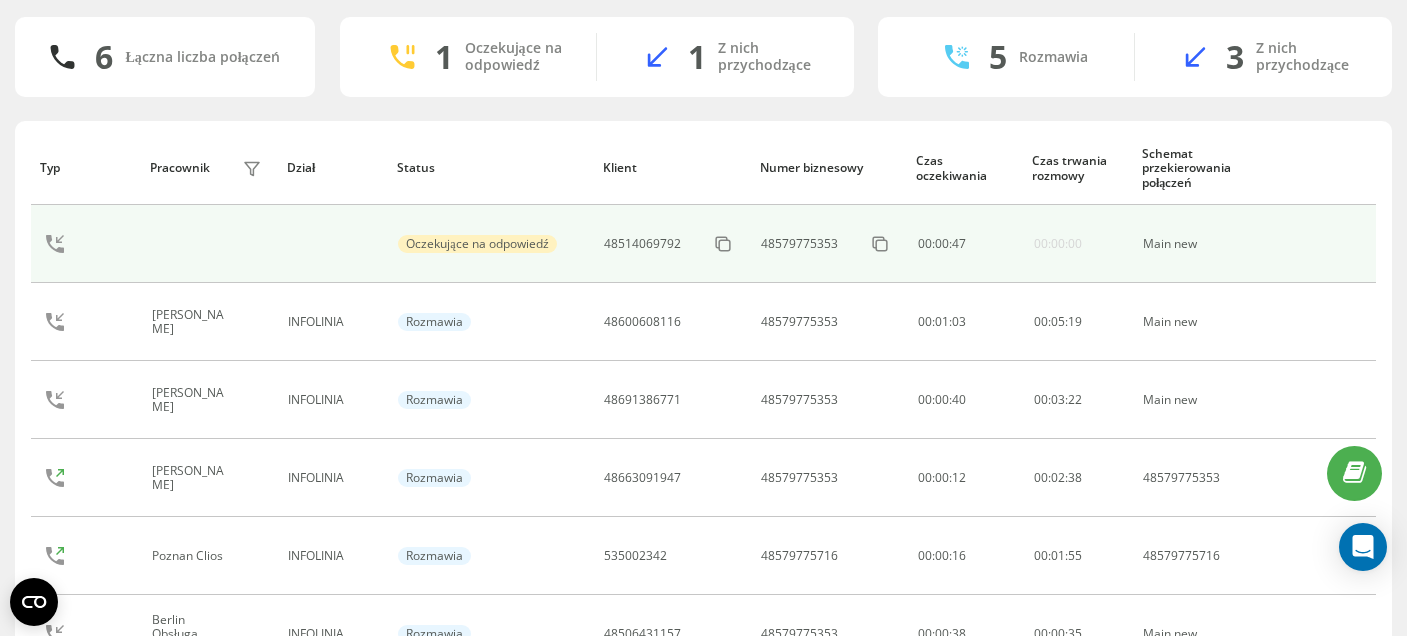 scroll, scrollTop: 236, scrollLeft: 0, axis: vertical 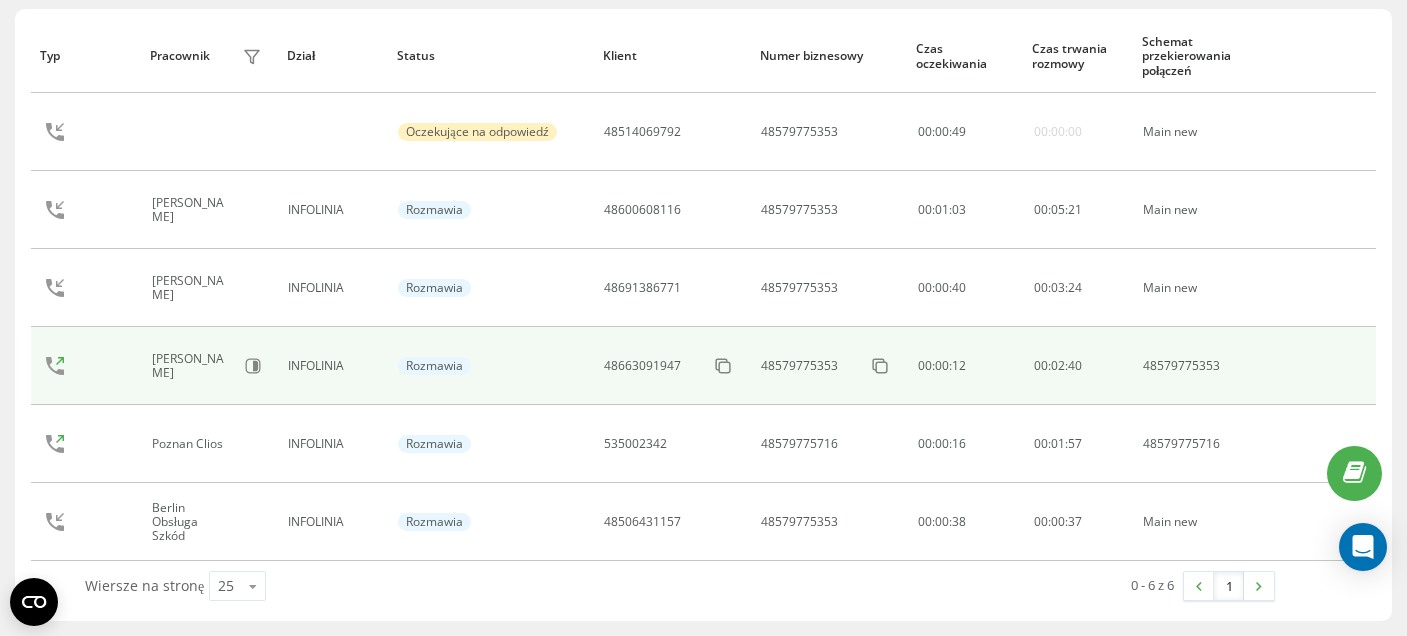 click on "Rozmawia" at bounding box center (490, 366) 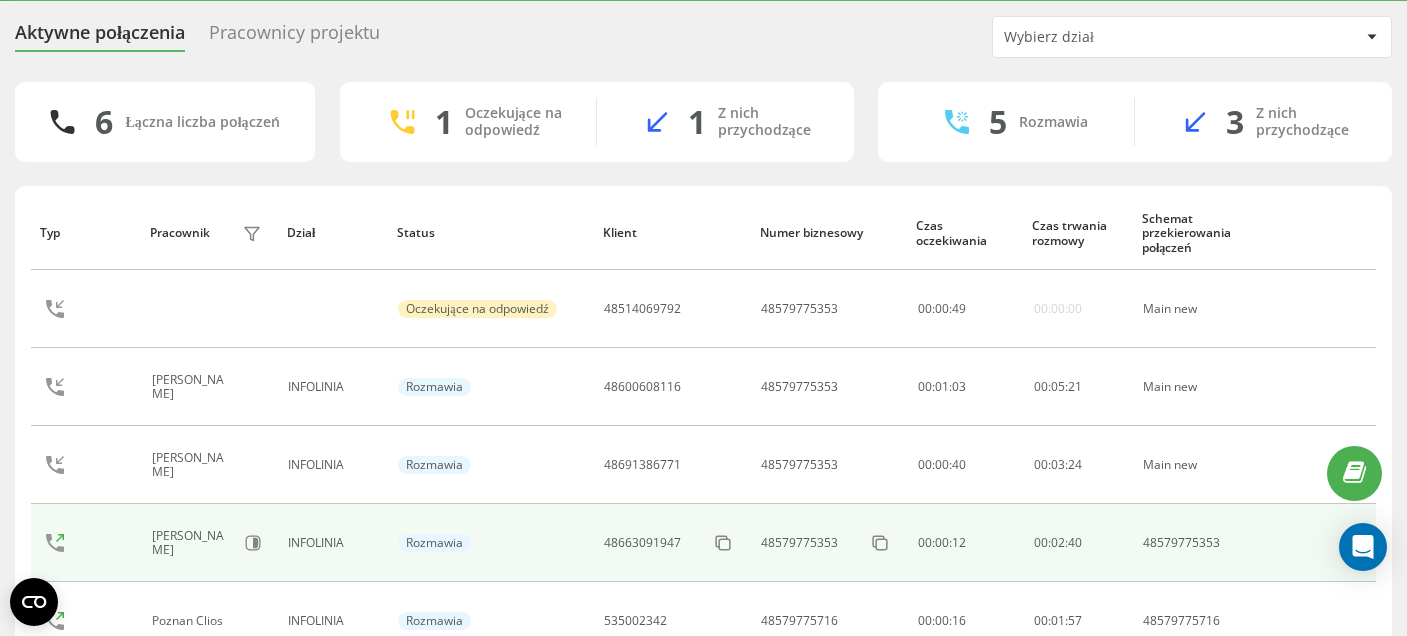 scroll, scrollTop: 0, scrollLeft: 0, axis: both 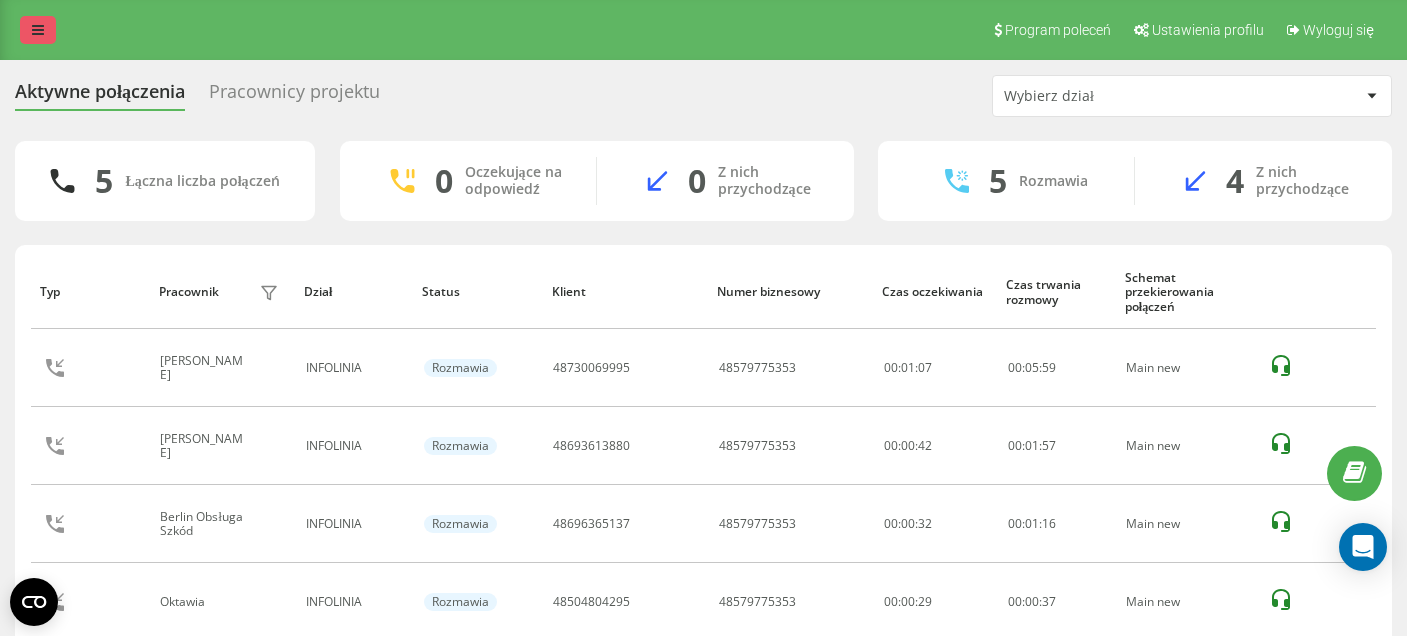click at bounding box center [38, 30] 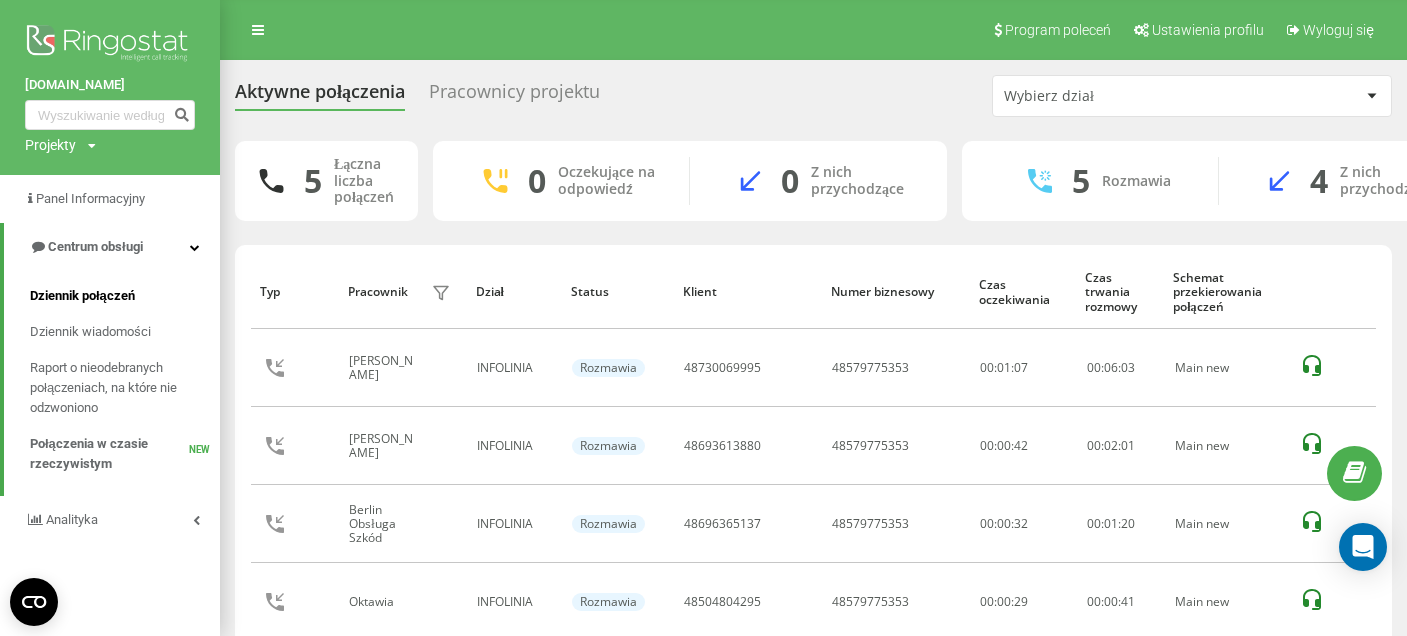 click on "Dziennik połączeń" at bounding box center (82, 296) 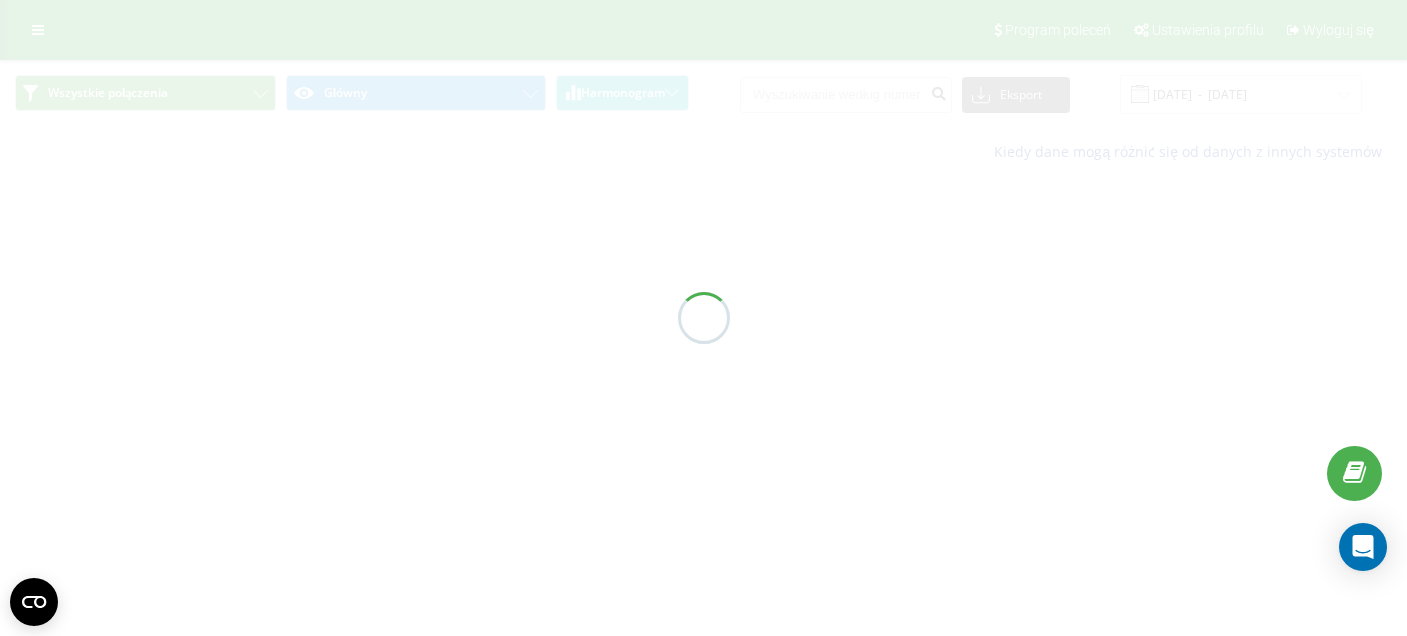 scroll, scrollTop: 0, scrollLeft: 0, axis: both 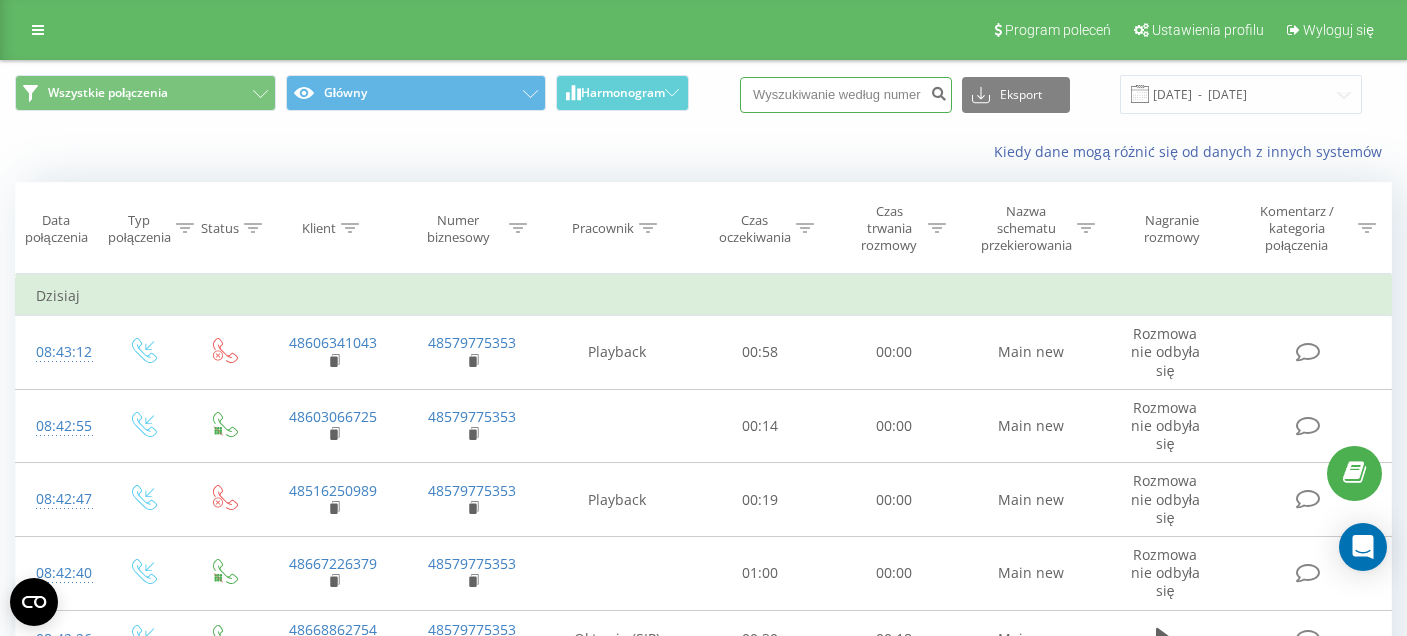 click at bounding box center (846, 95) 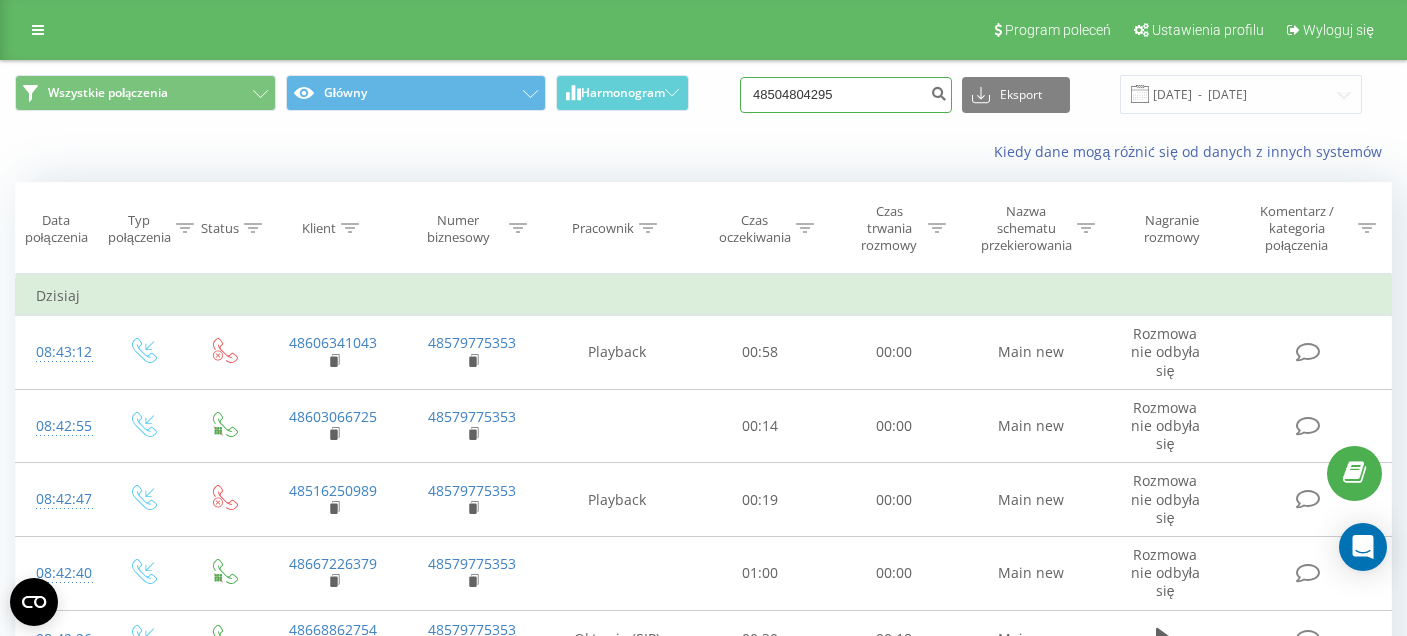 type on "48504804295" 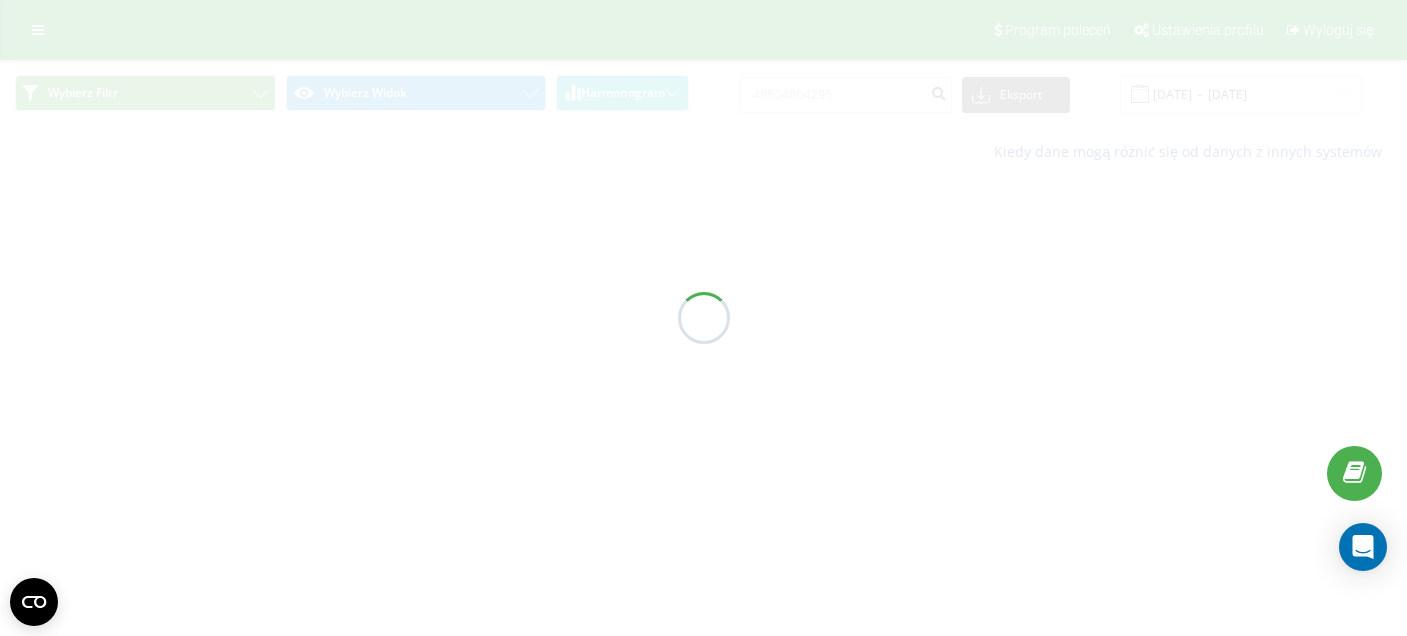 scroll, scrollTop: 0, scrollLeft: 0, axis: both 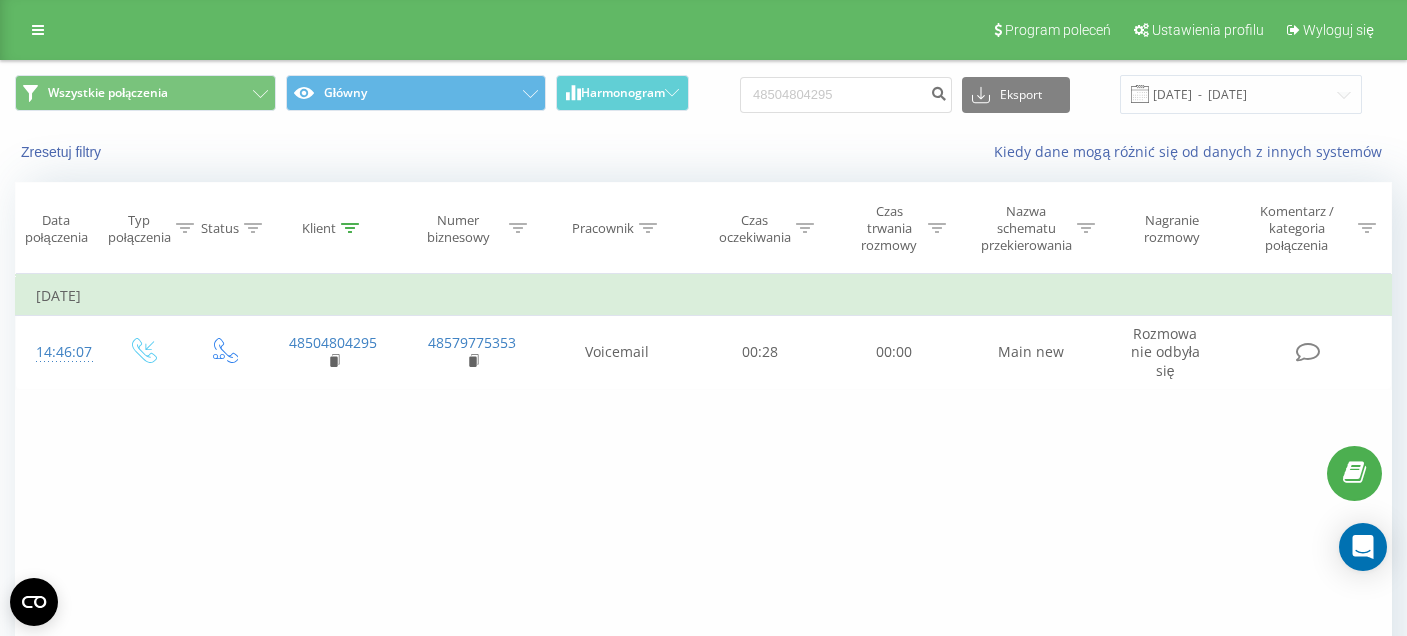click on "Program poleceń Ustawienia profilu Wyloguj się" at bounding box center [703, 30] 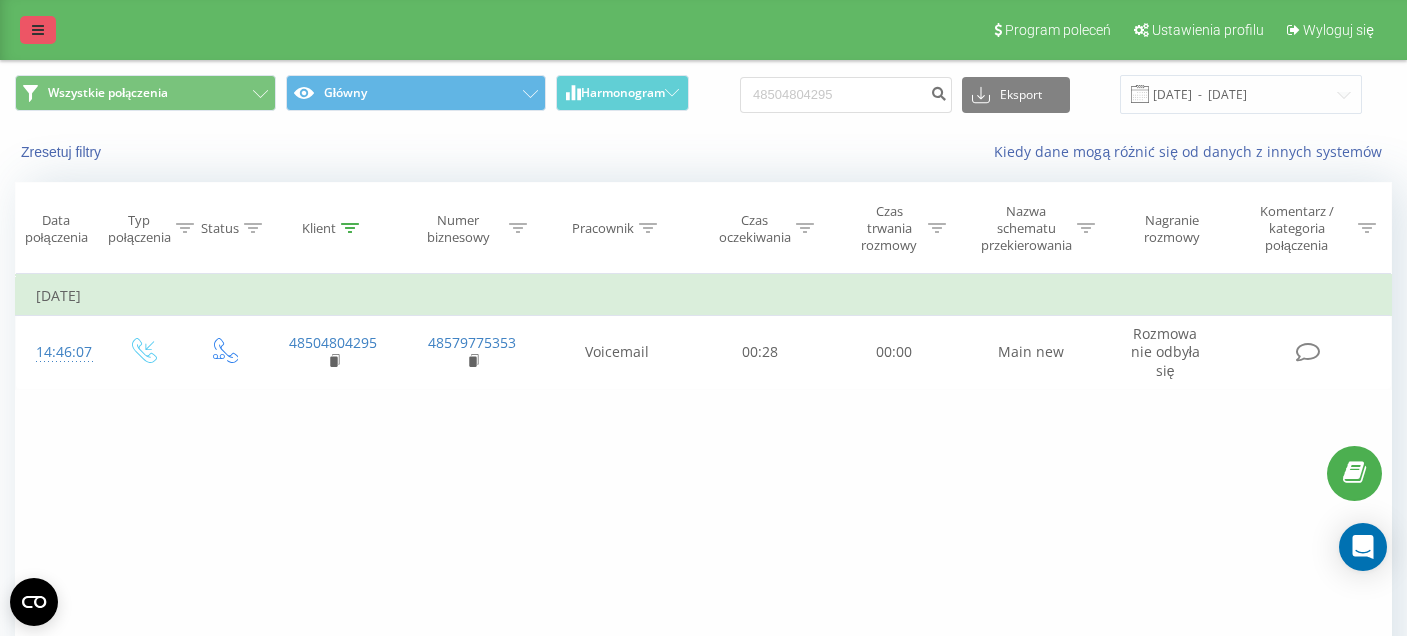click at bounding box center (38, 30) 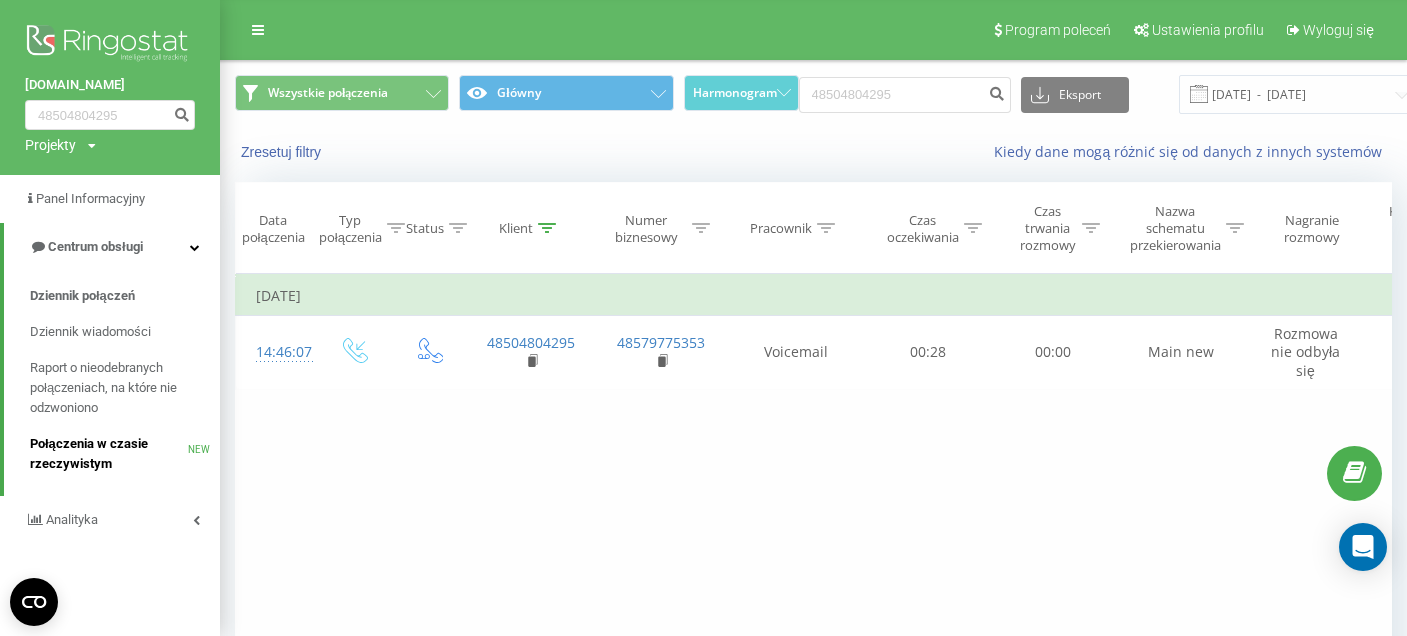 click on "Połączenia w czasie rzeczywistym" at bounding box center (109, 454) 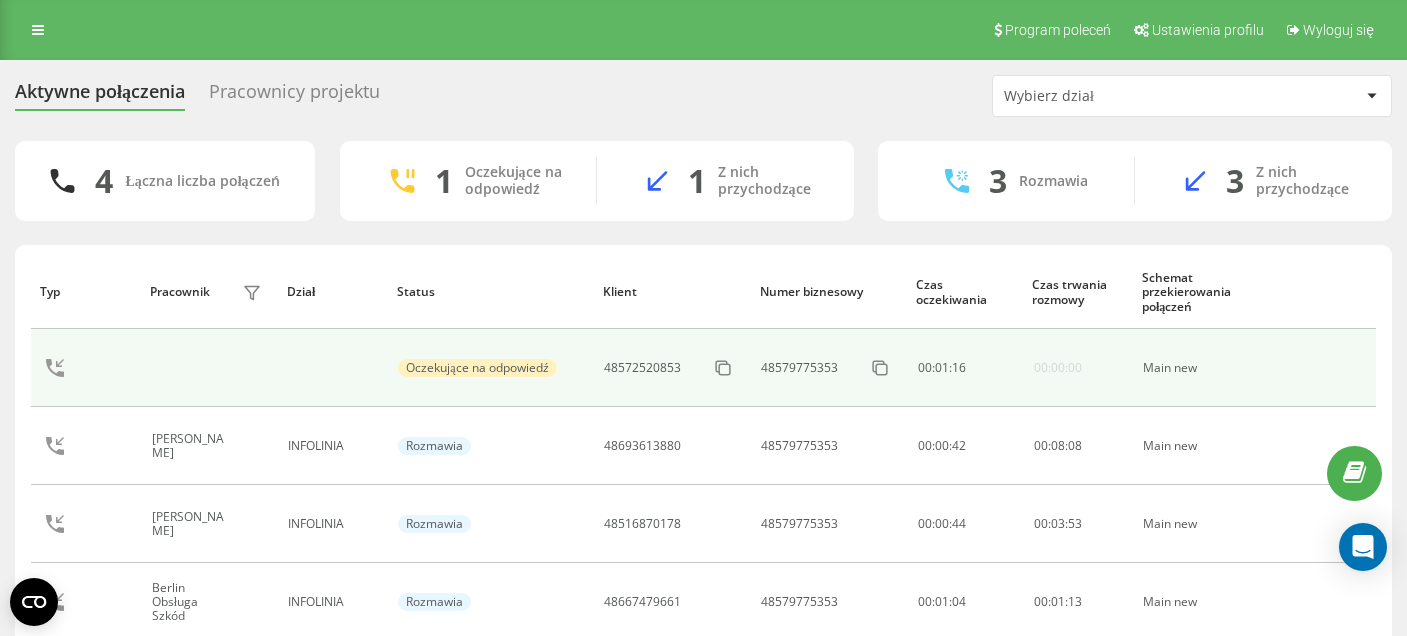 scroll, scrollTop: 97, scrollLeft: 0, axis: vertical 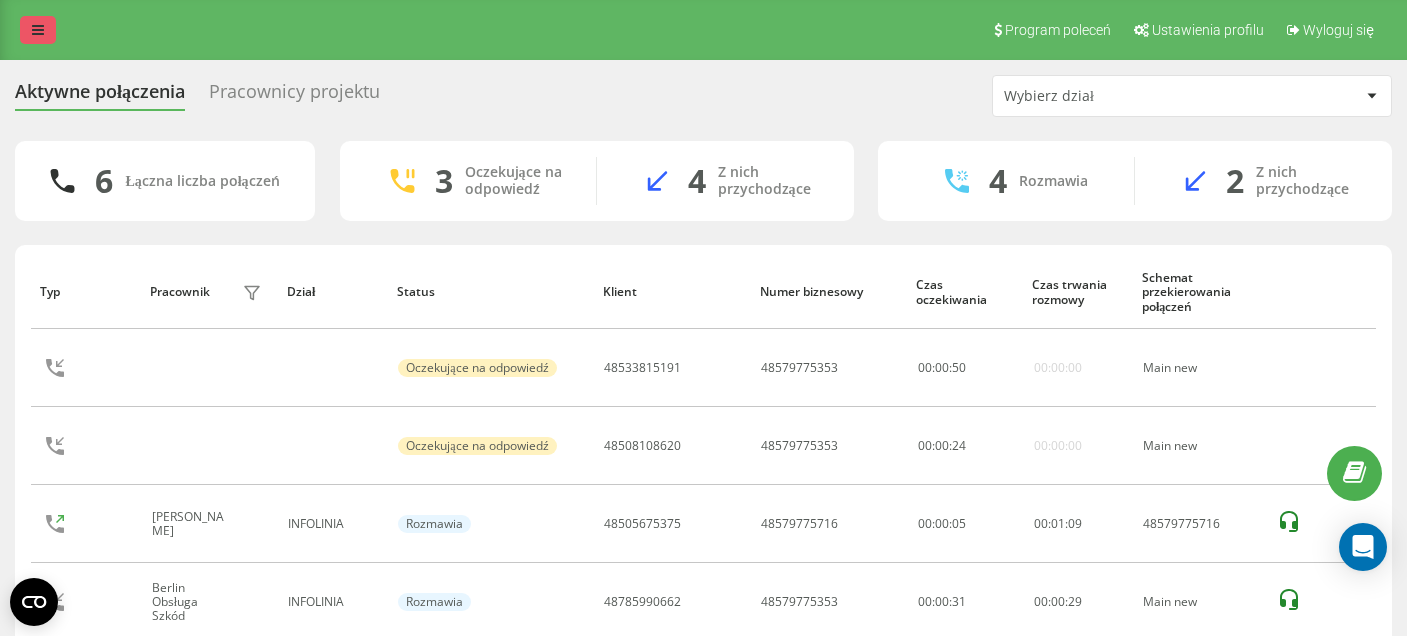 click at bounding box center [38, 30] 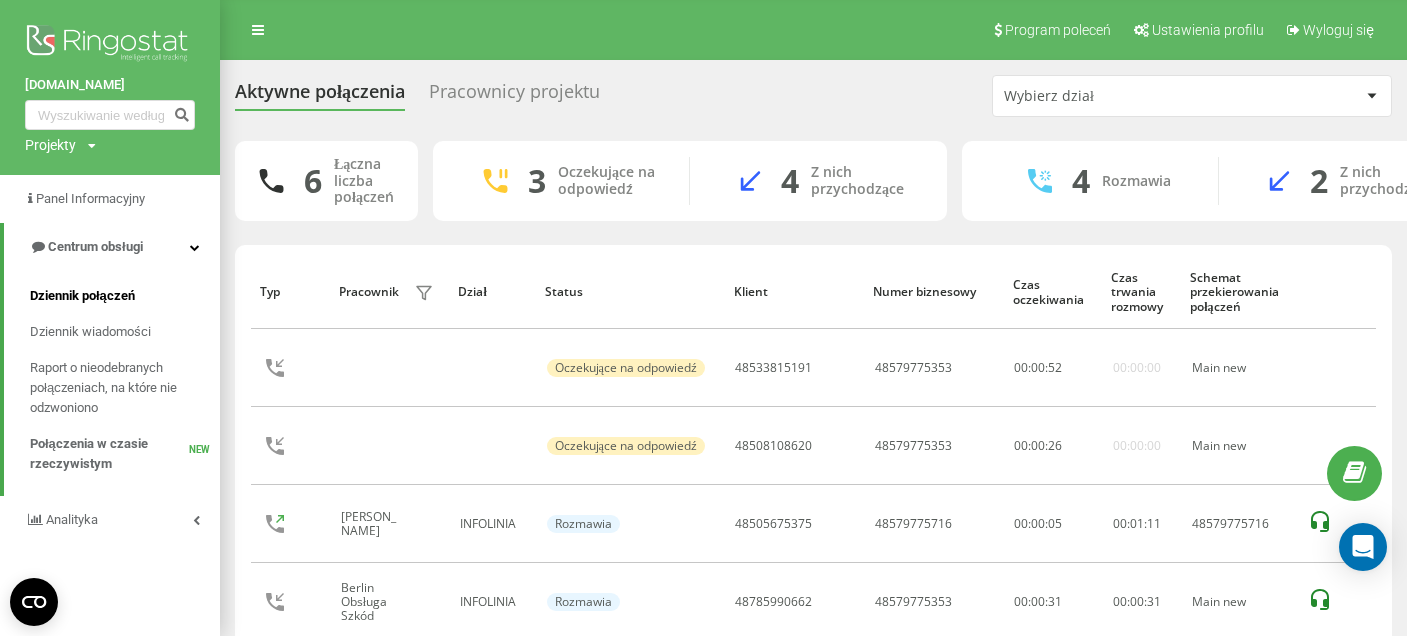 click on "Dziennik połączeń" at bounding box center (125, 296) 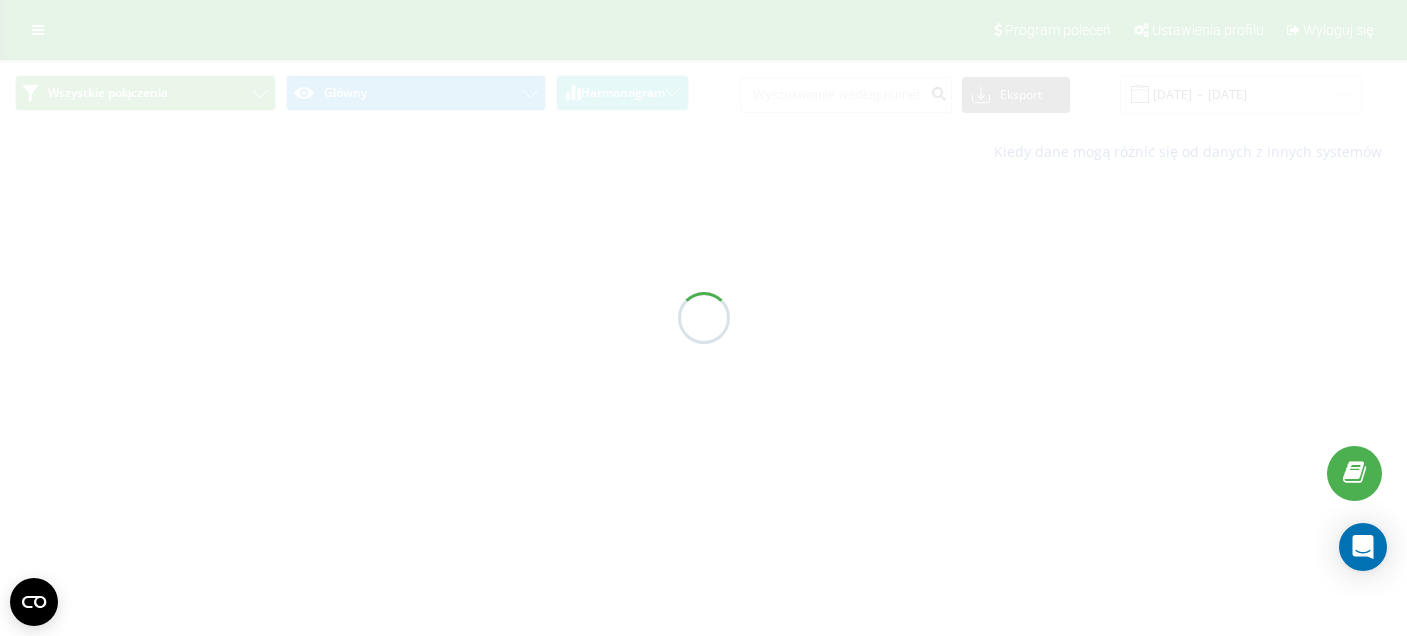scroll, scrollTop: 0, scrollLeft: 0, axis: both 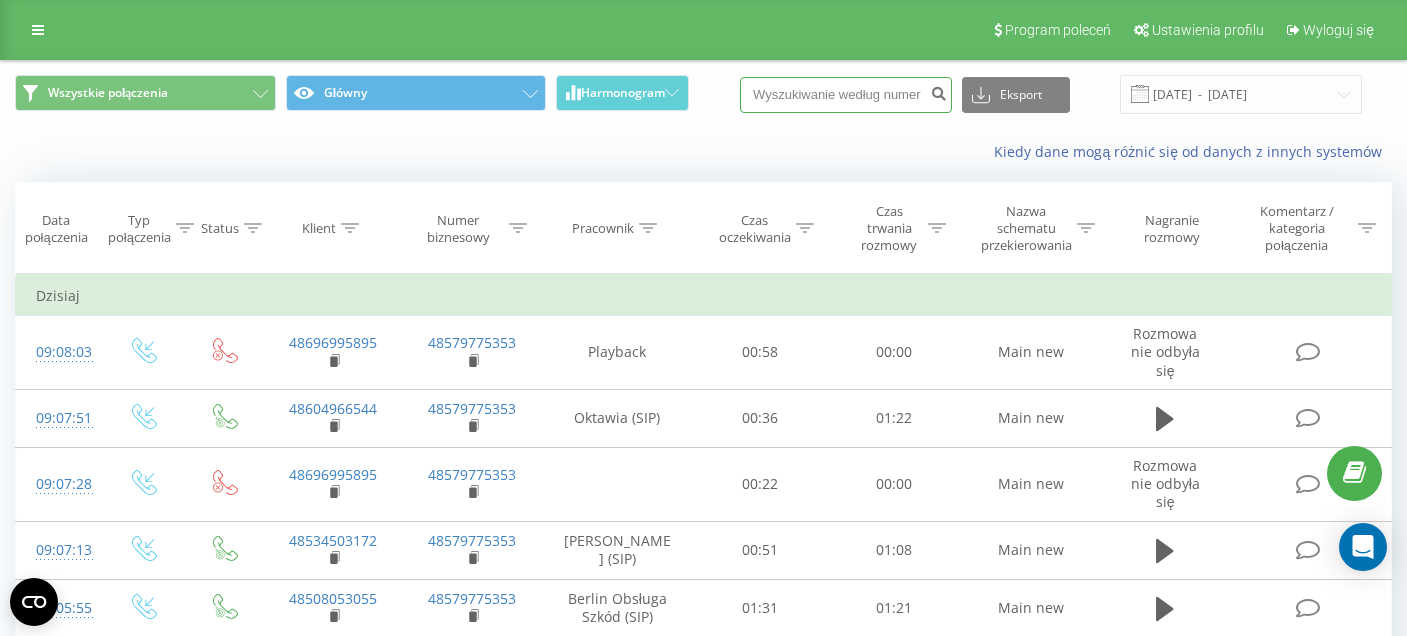 click at bounding box center (846, 95) 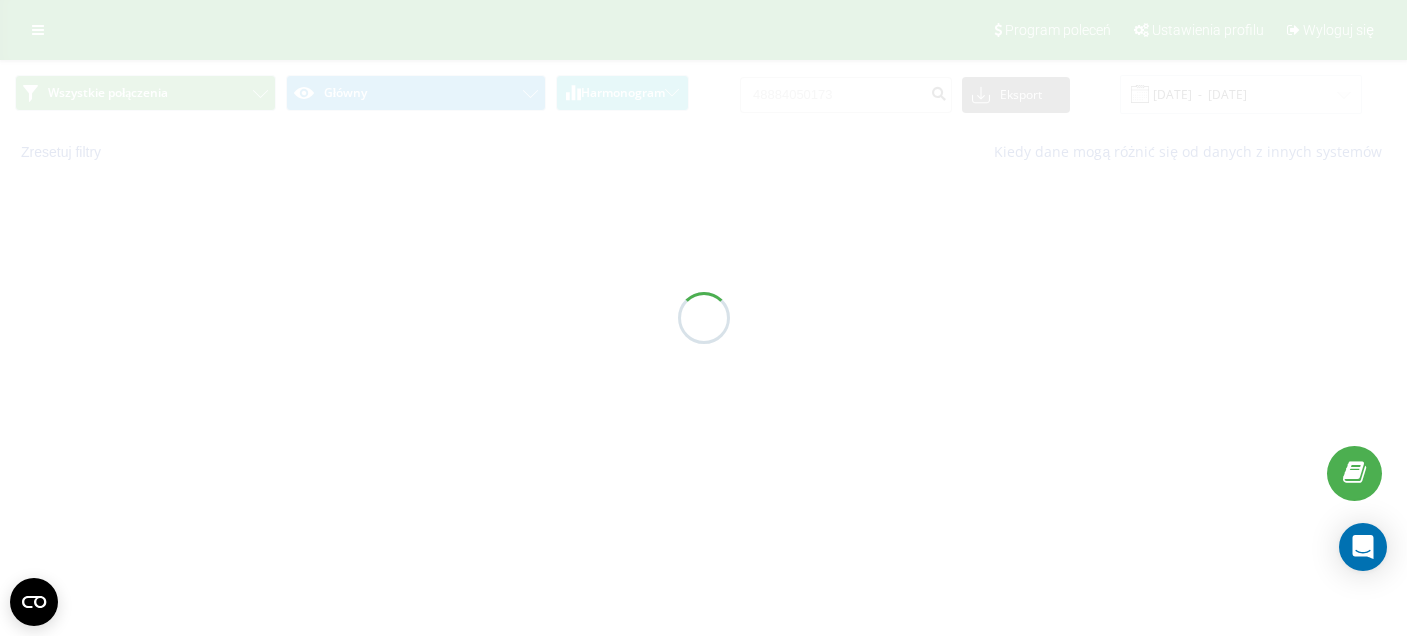 scroll, scrollTop: 0, scrollLeft: 0, axis: both 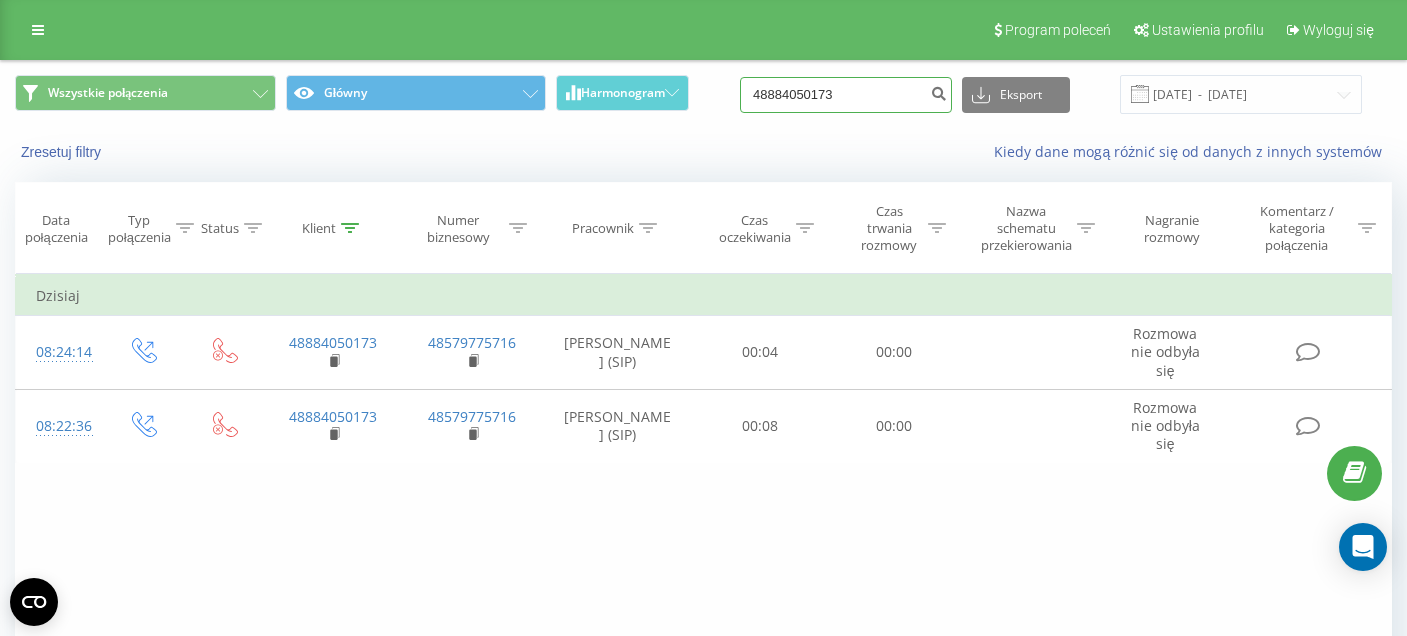 click on "48884050173" at bounding box center [846, 95] 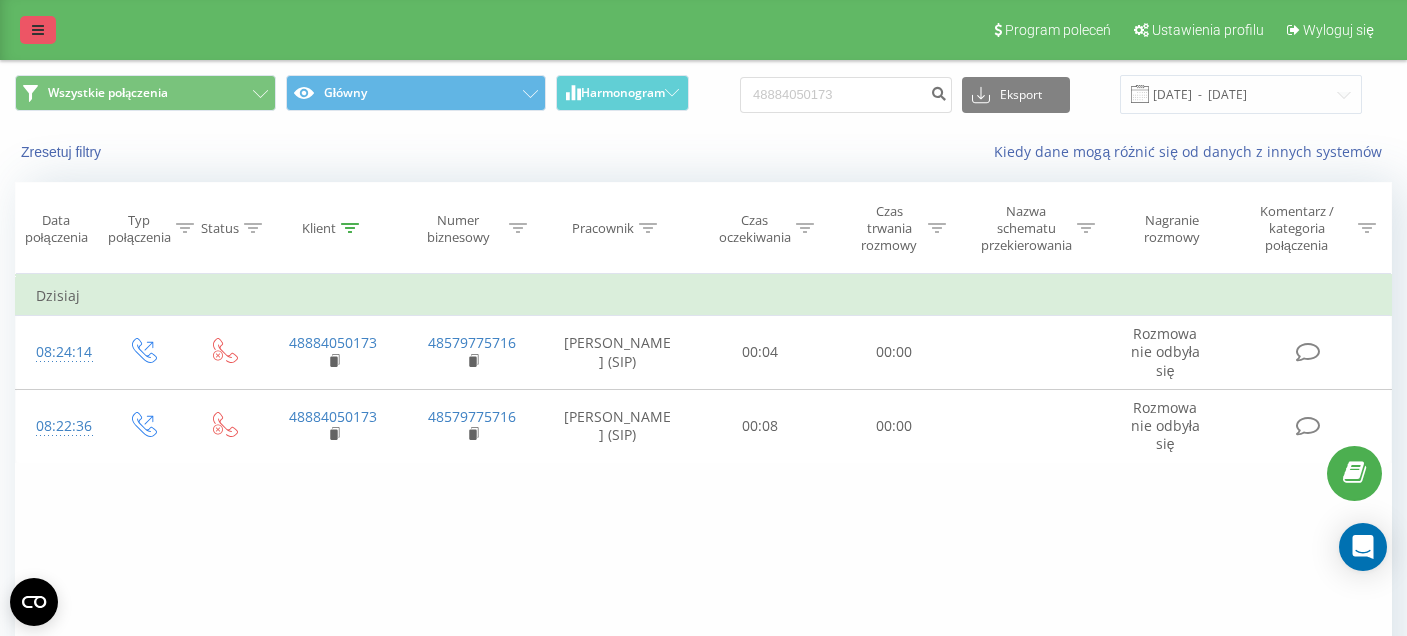 click at bounding box center [38, 30] 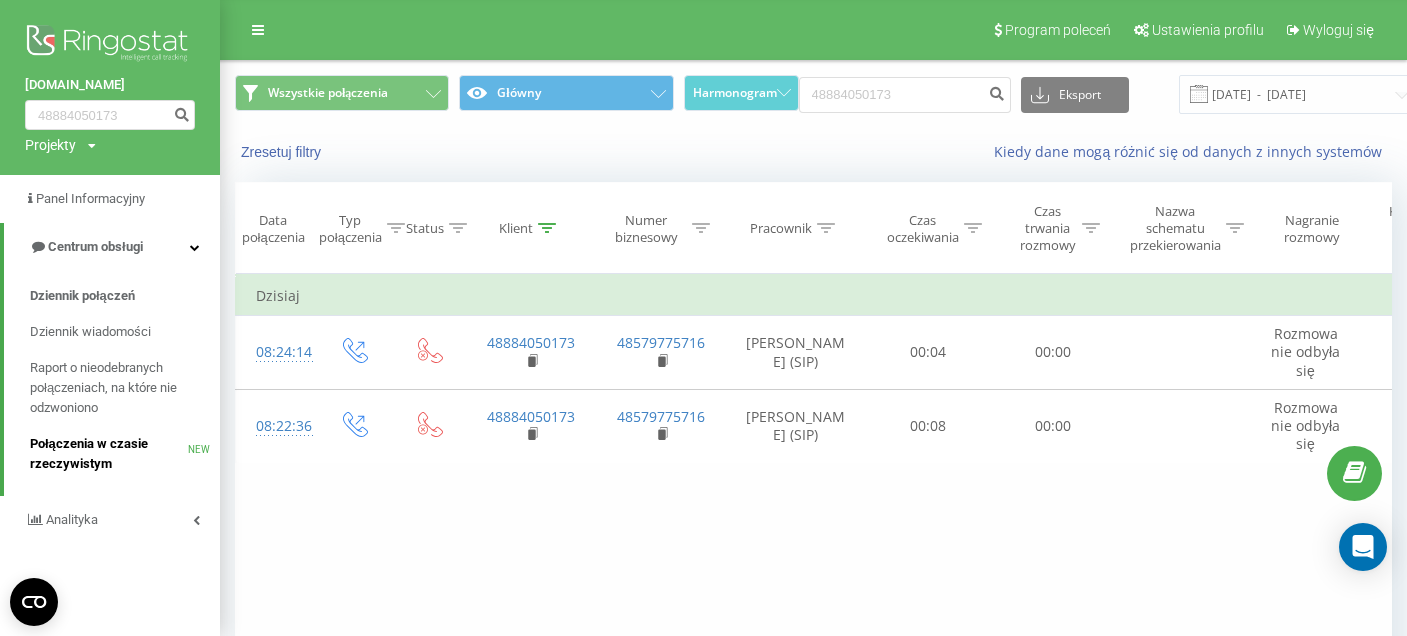 click on "Połączenia w czasie rzeczywistym" at bounding box center [109, 454] 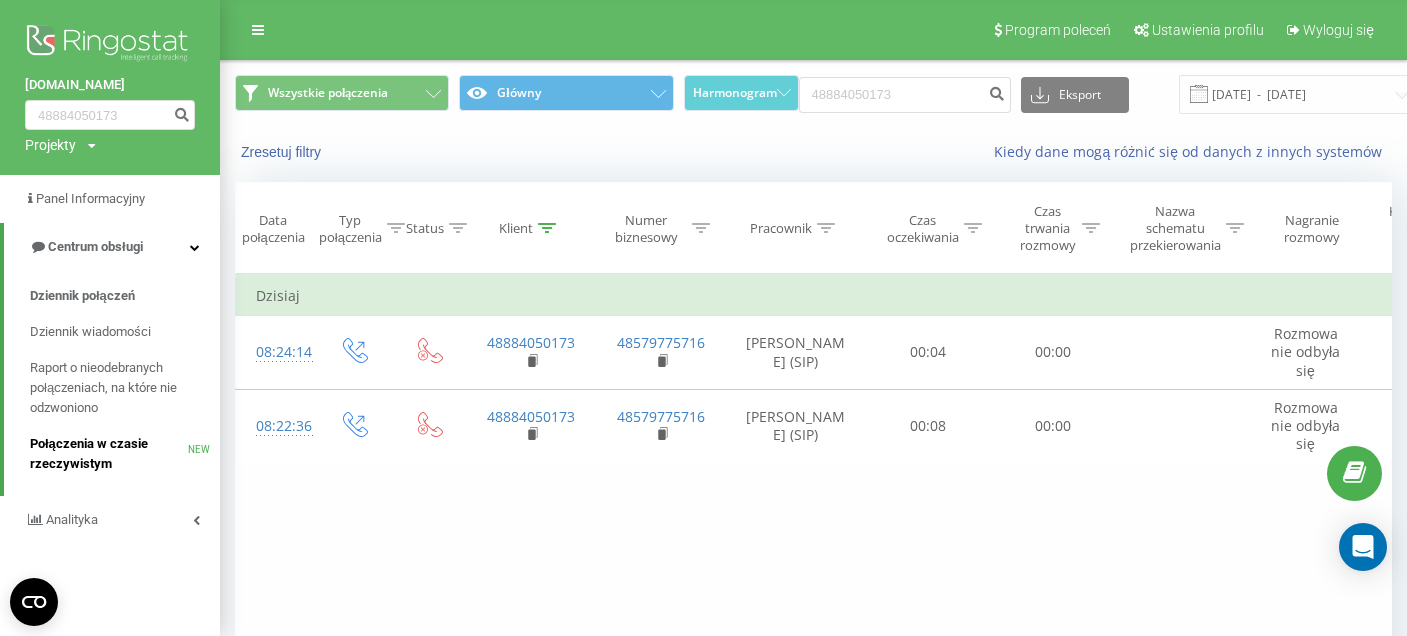 click on "Połączenia w czasie rzeczywistym" at bounding box center [109, 454] 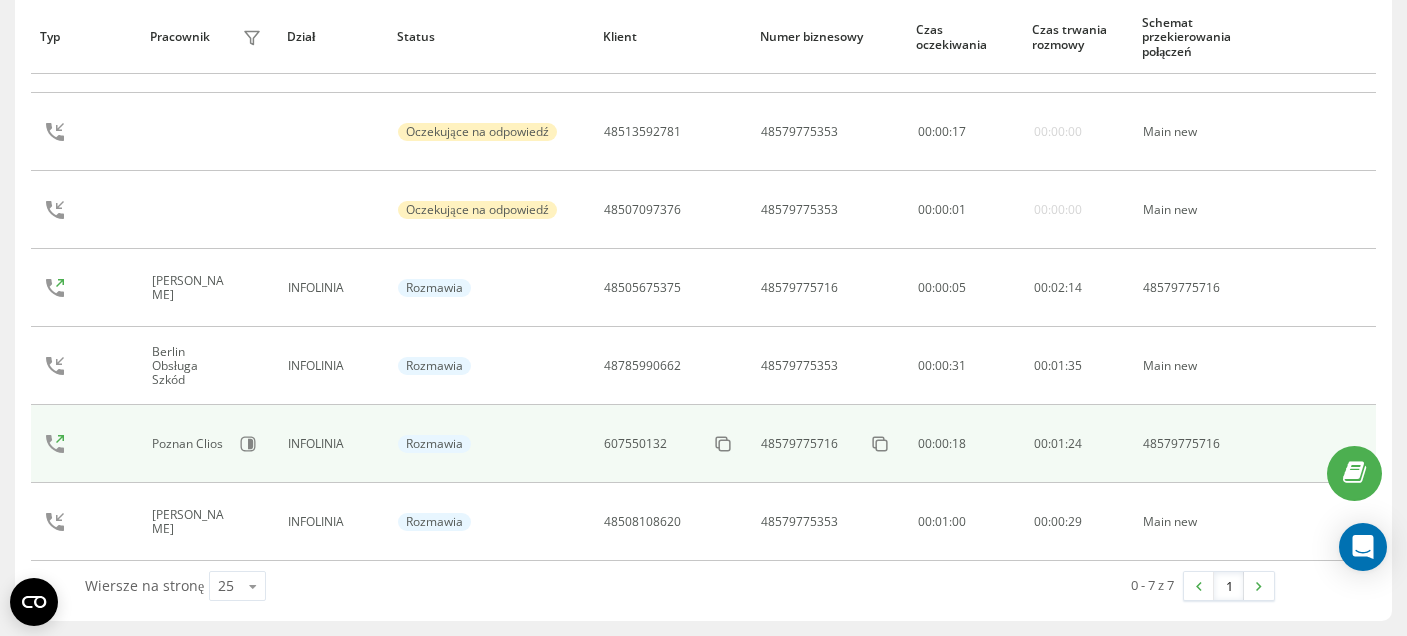 scroll, scrollTop: 314, scrollLeft: 0, axis: vertical 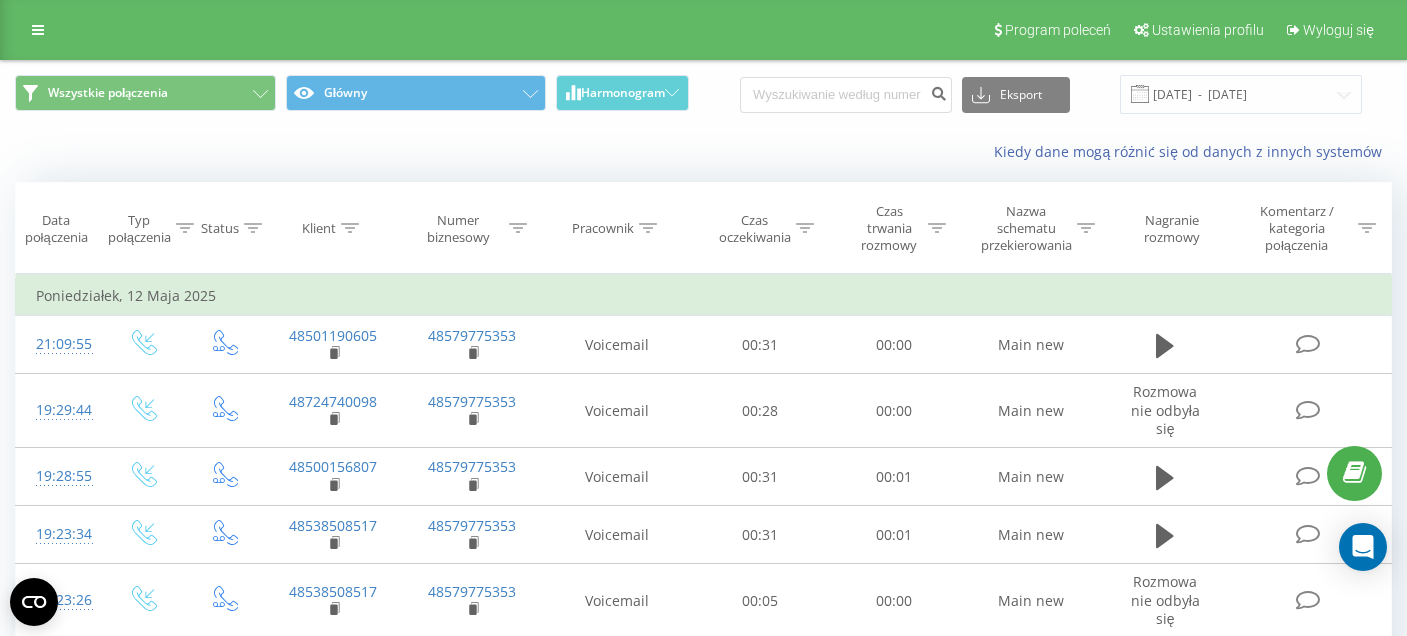 click on "Program poleceń Ustawienia profilu Wyloguj się" at bounding box center [703, 30] 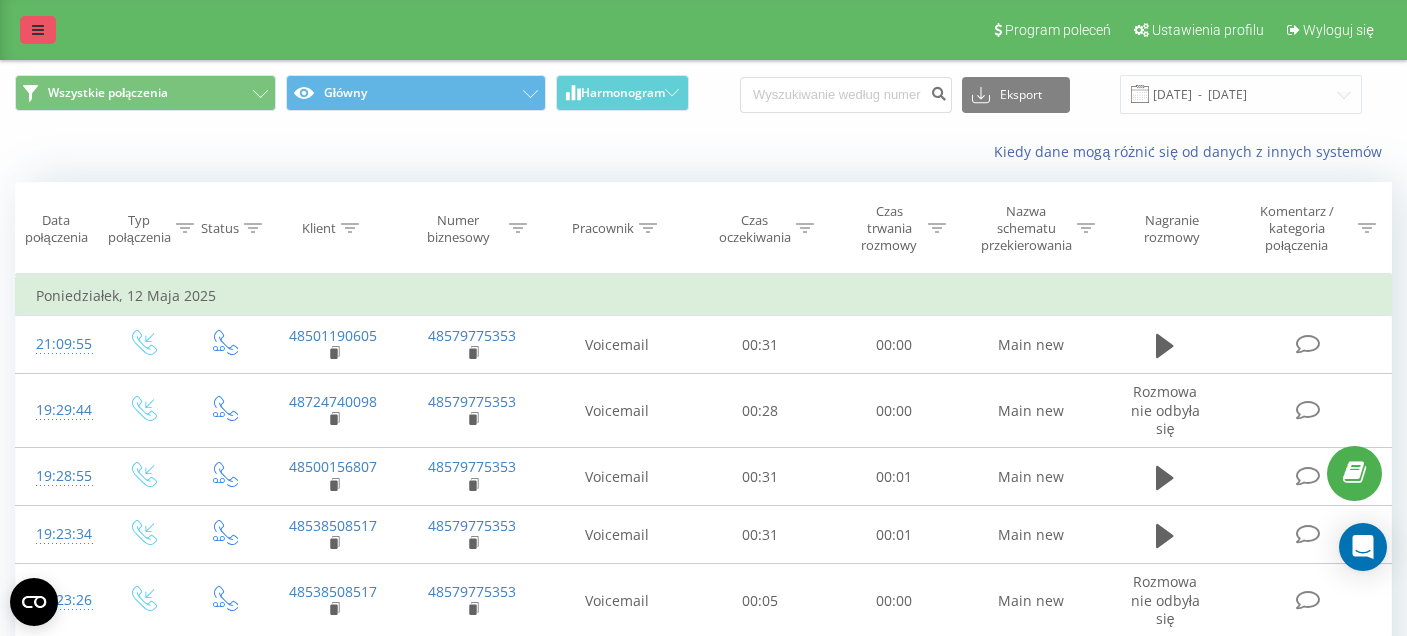 click at bounding box center [38, 30] 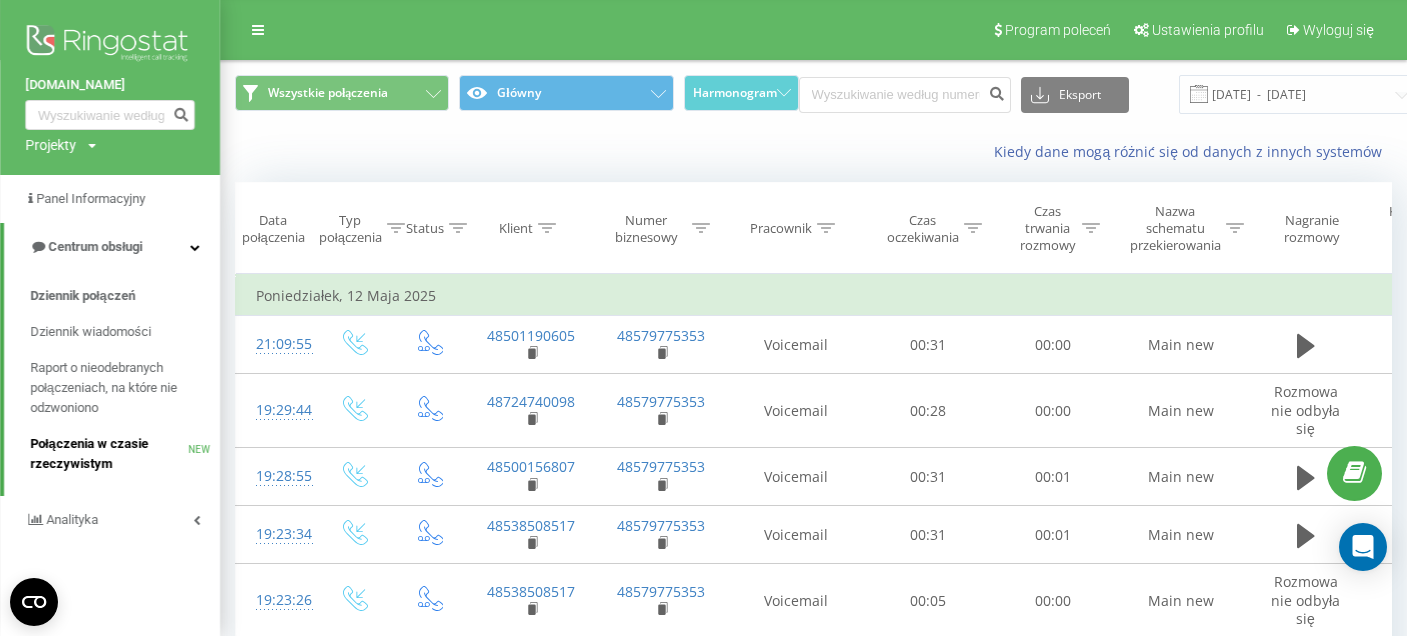 click on "Połączenia w czasie rzeczywistym" at bounding box center (109, 454) 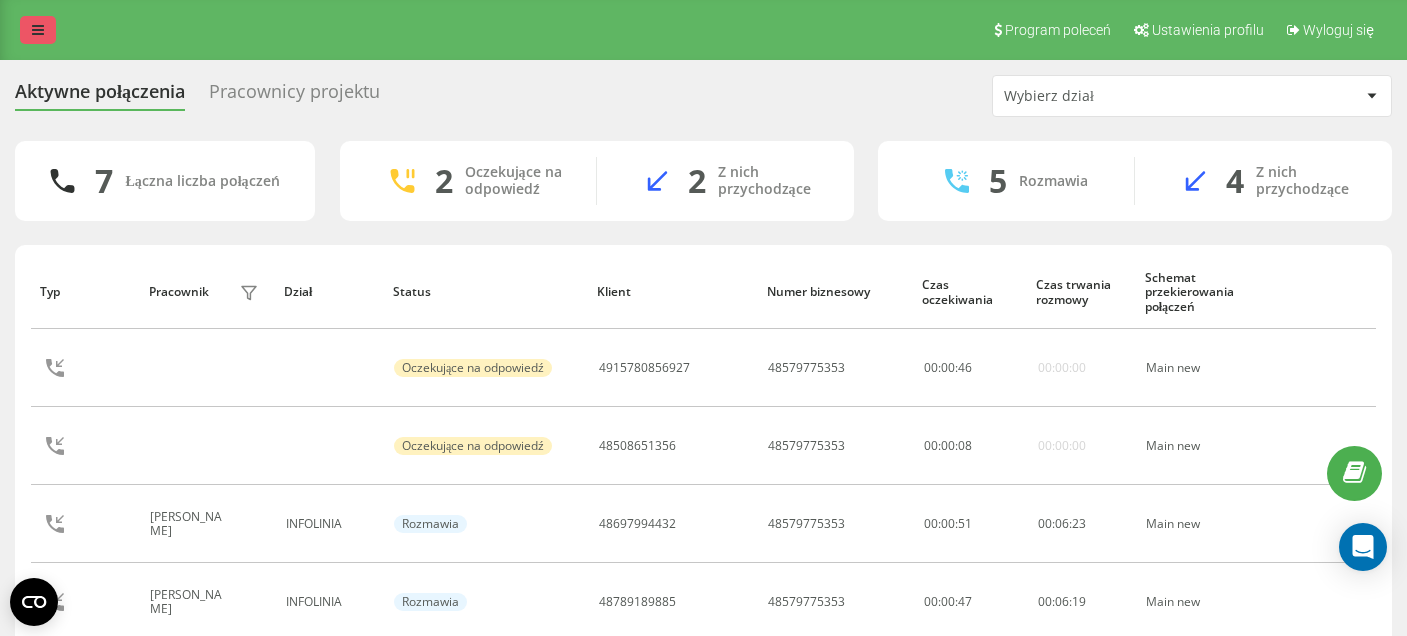 scroll, scrollTop: 0, scrollLeft: 0, axis: both 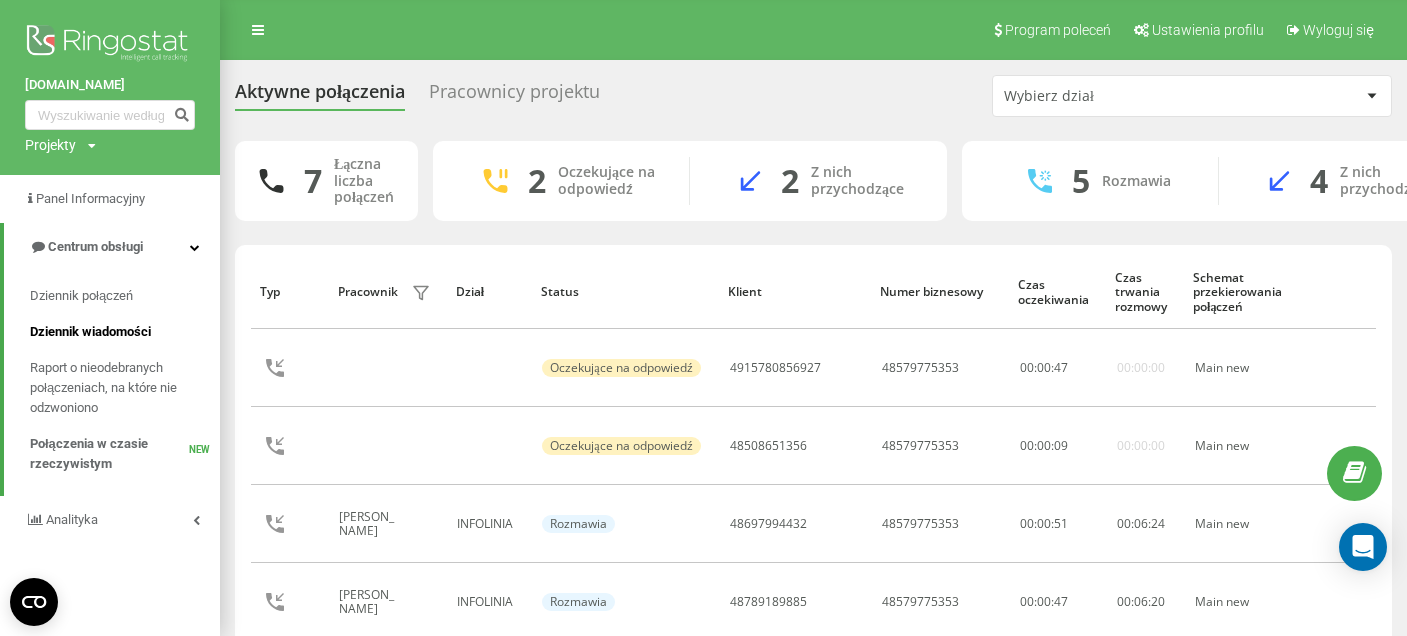 click on "Dziennik wiadomości" at bounding box center [125, 332] 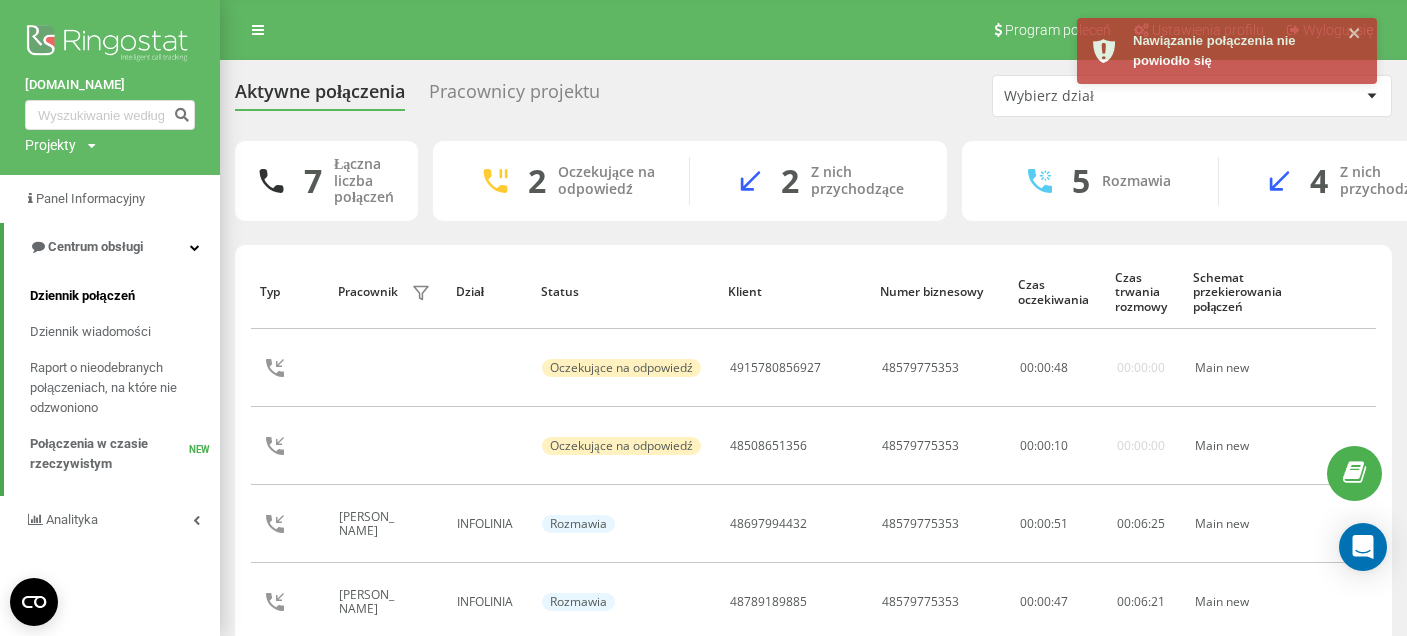click on "Dziennik połączeń" at bounding box center (125, 296) 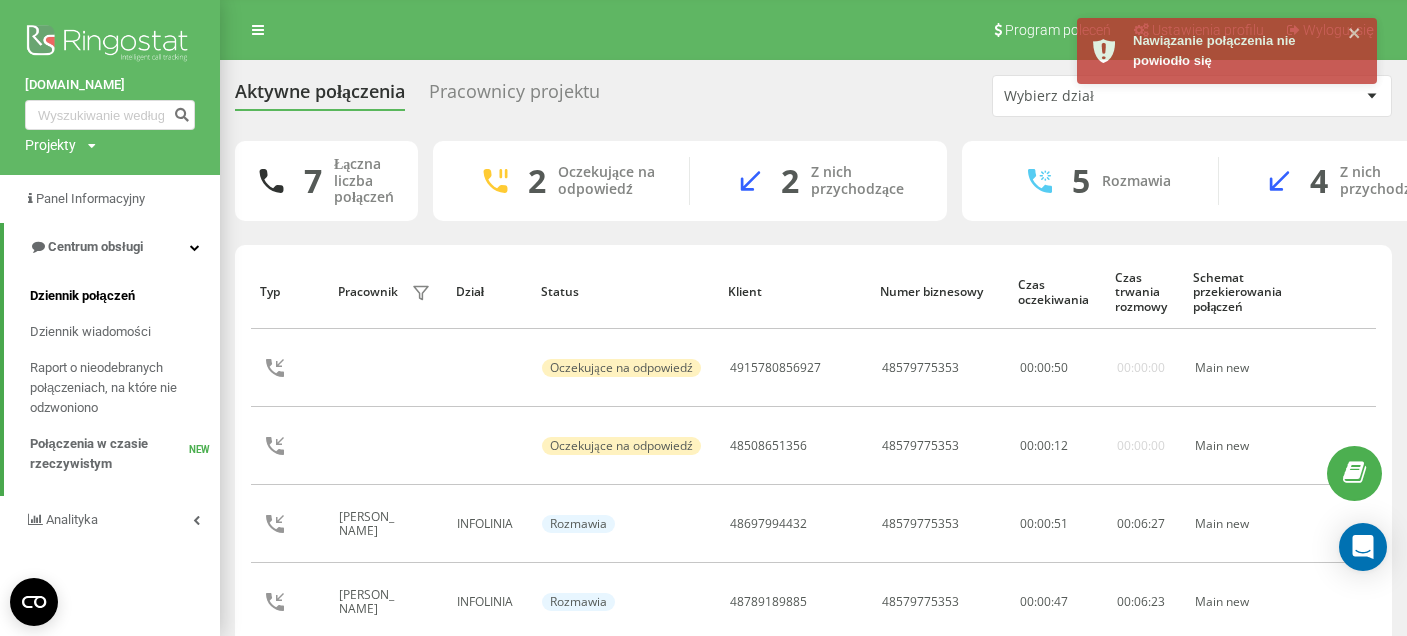 click on "Dziennik połączeń" at bounding box center [82, 296] 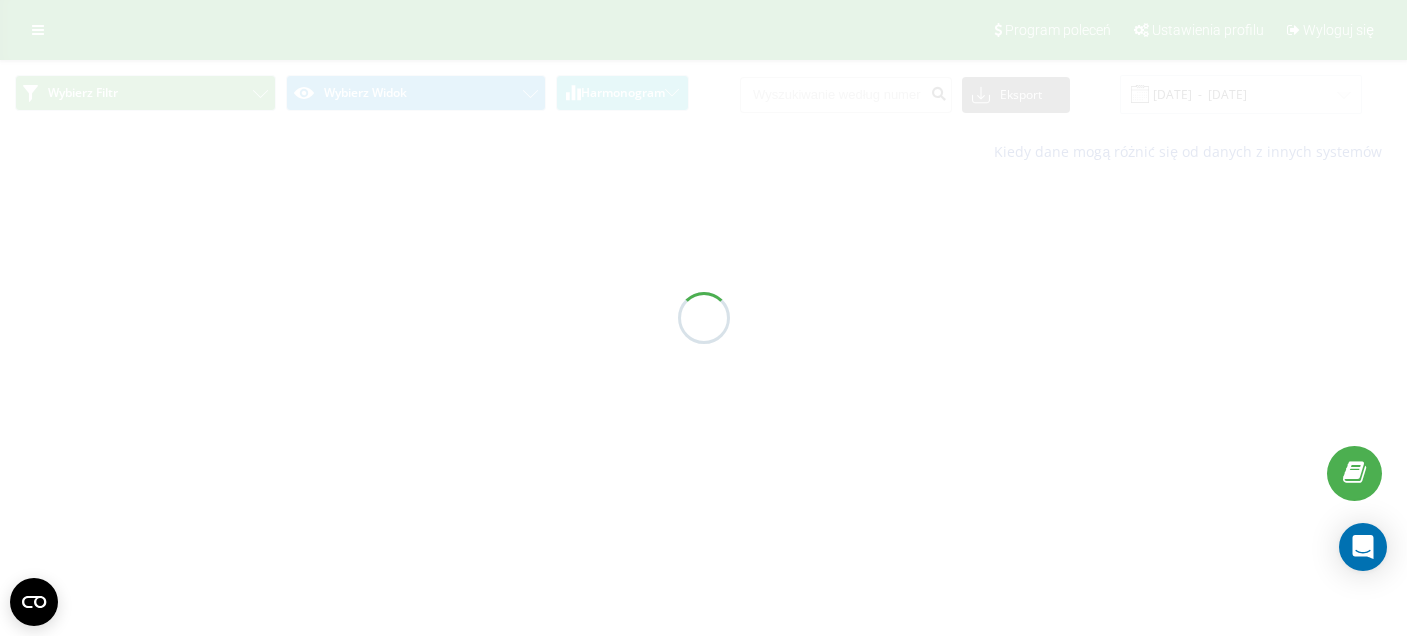scroll, scrollTop: 0, scrollLeft: 0, axis: both 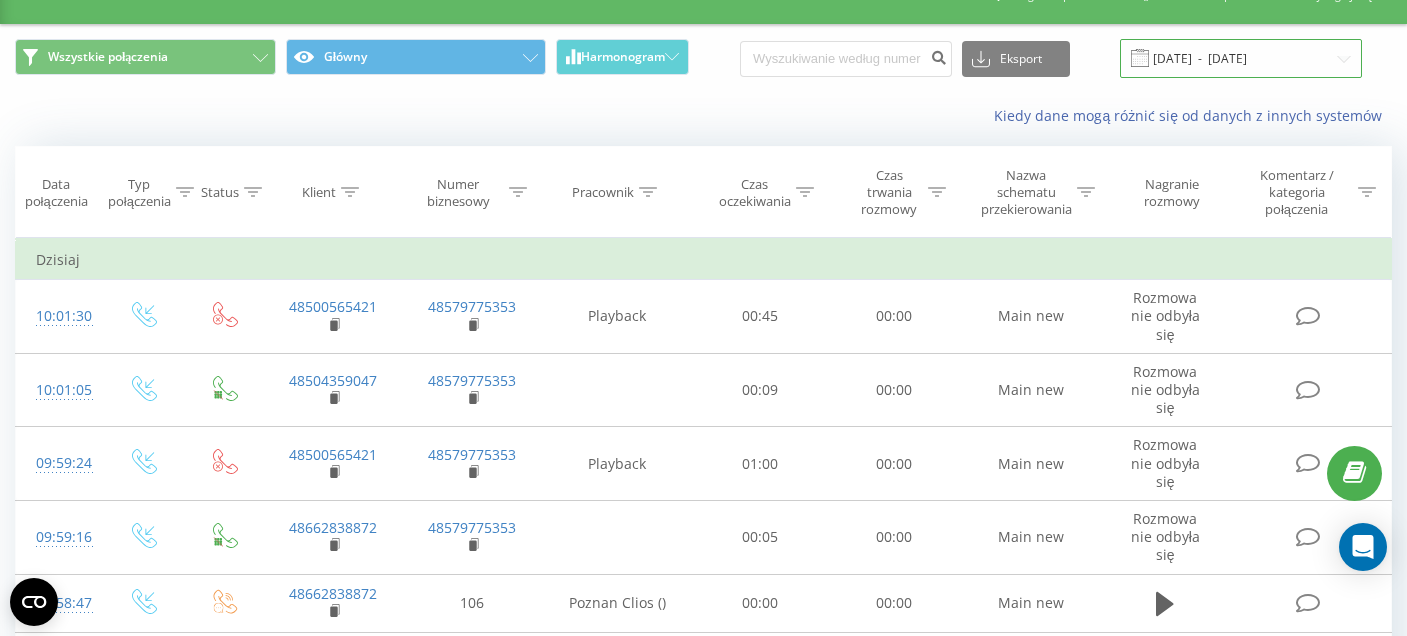 click on "21.06.2025  -  21.07.2025" at bounding box center [1241, 58] 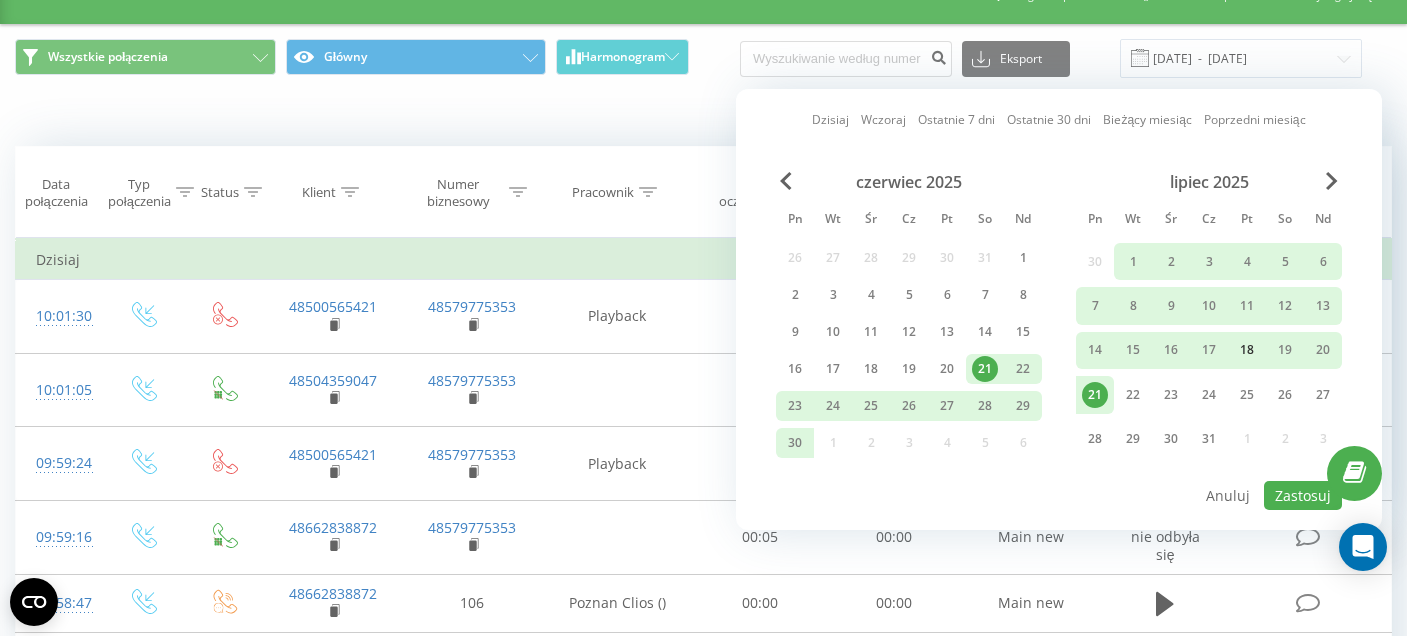 click on "18" at bounding box center [1247, 350] 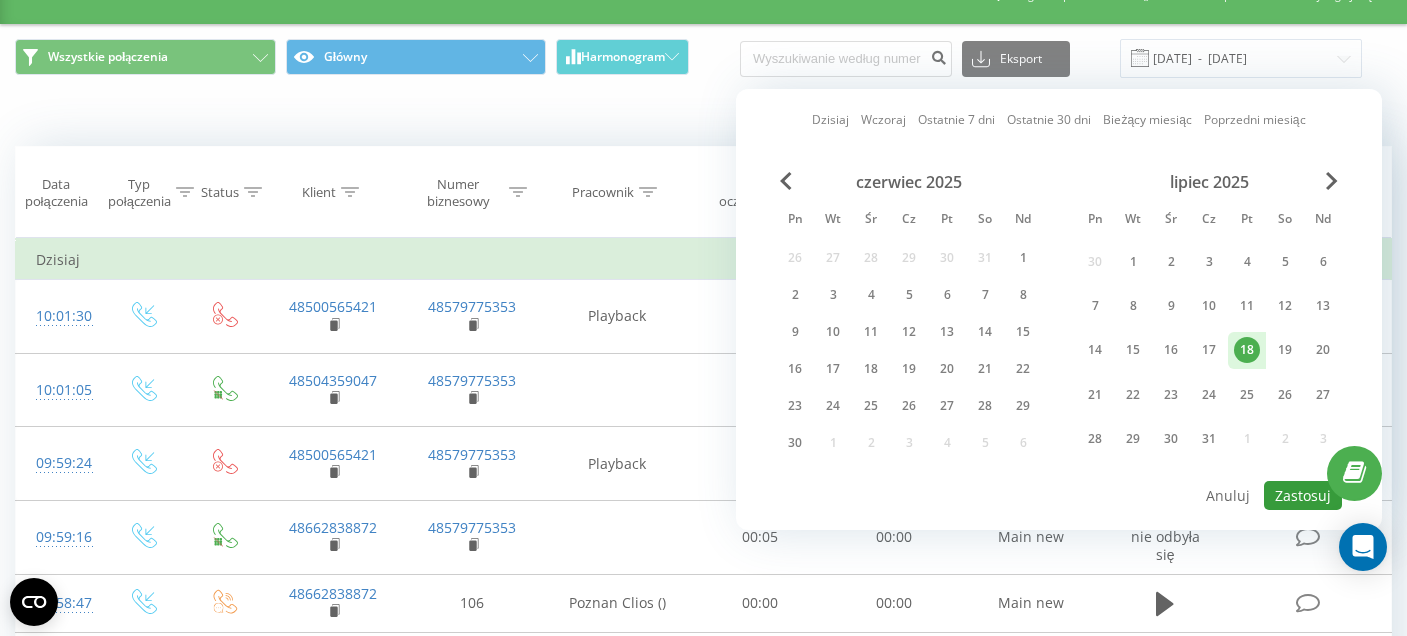click on "Zastosuj" at bounding box center (1303, 495) 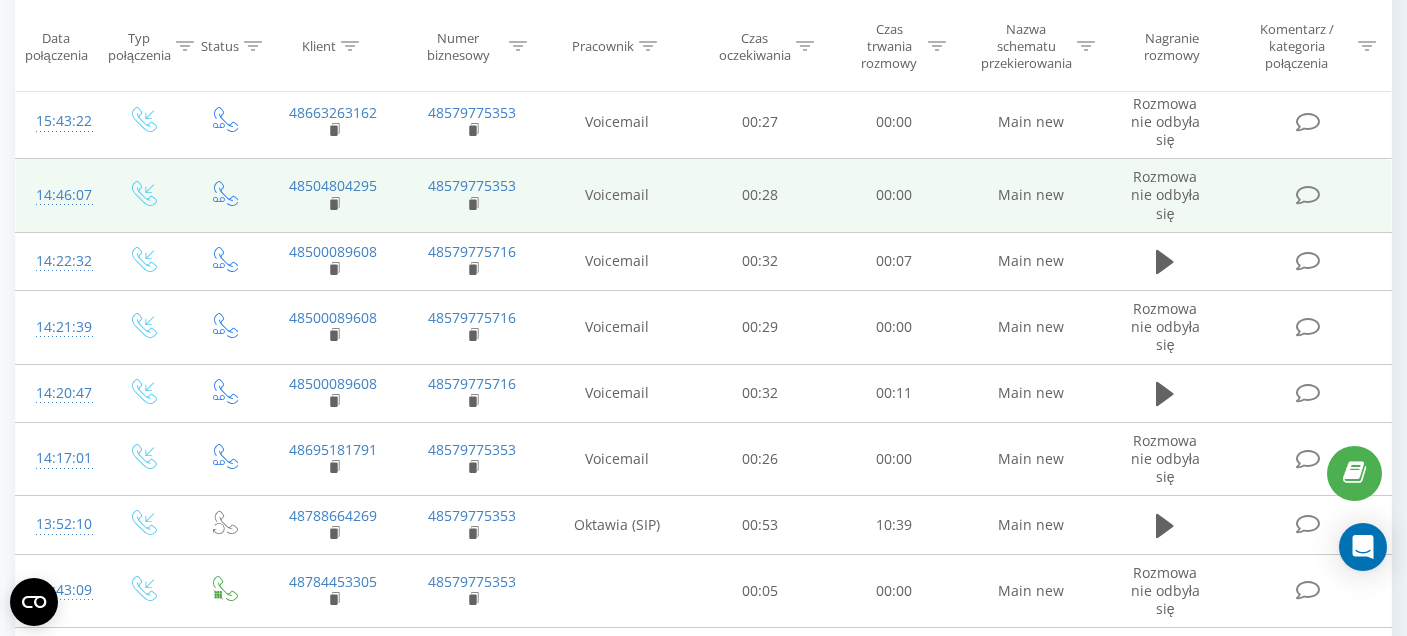 scroll, scrollTop: 580, scrollLeft: 0, axis: vertical 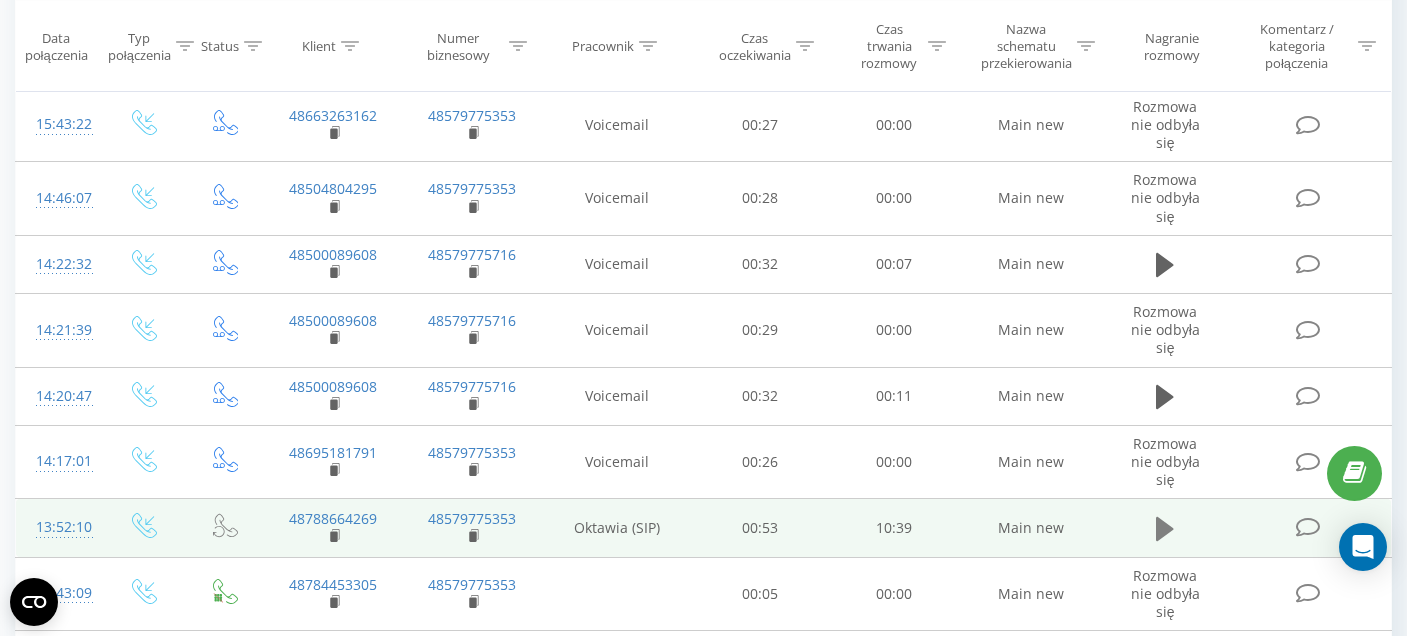 click 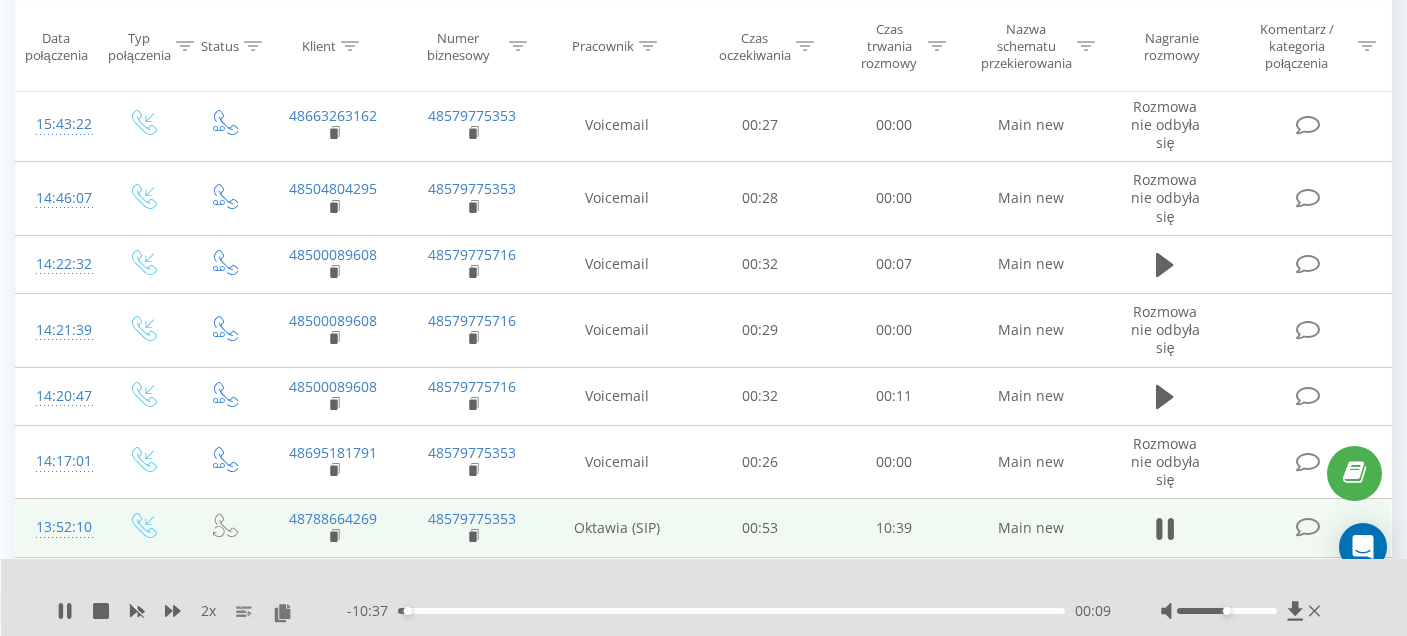 click on "- 10:37 00:09   00:09" at bounding box center [729, 611] 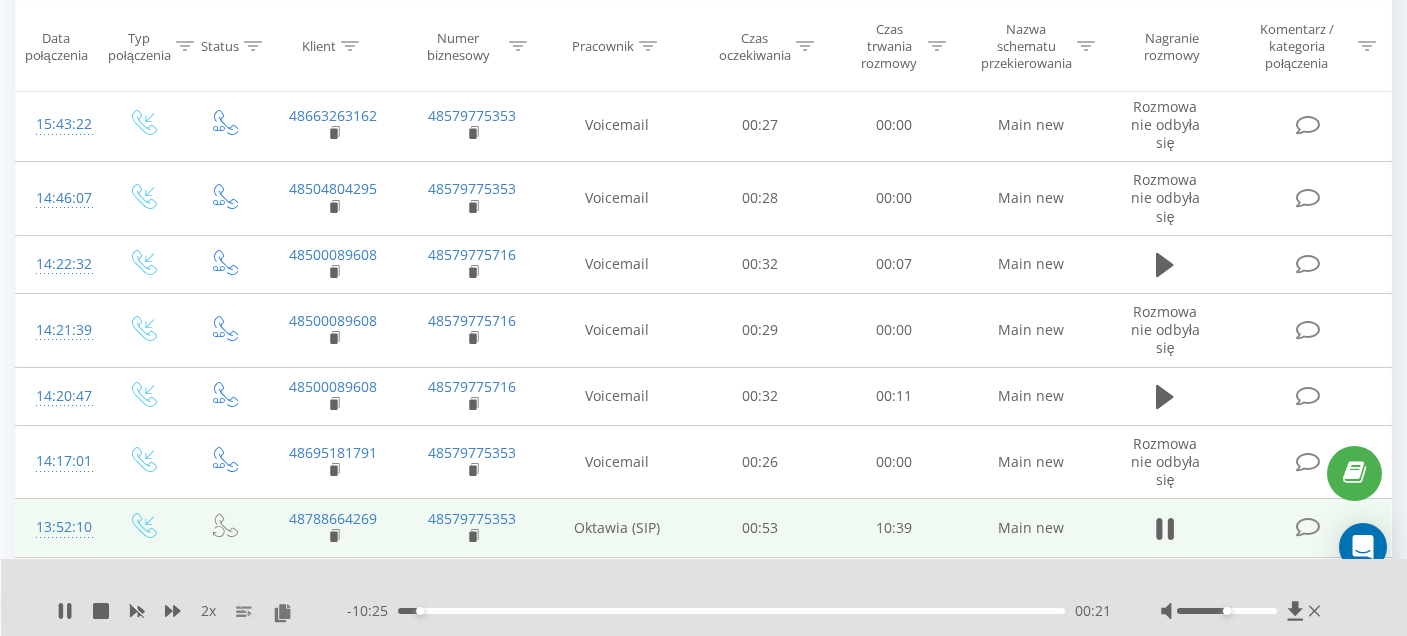 click on "2 x" at bounding box center [208, 611] 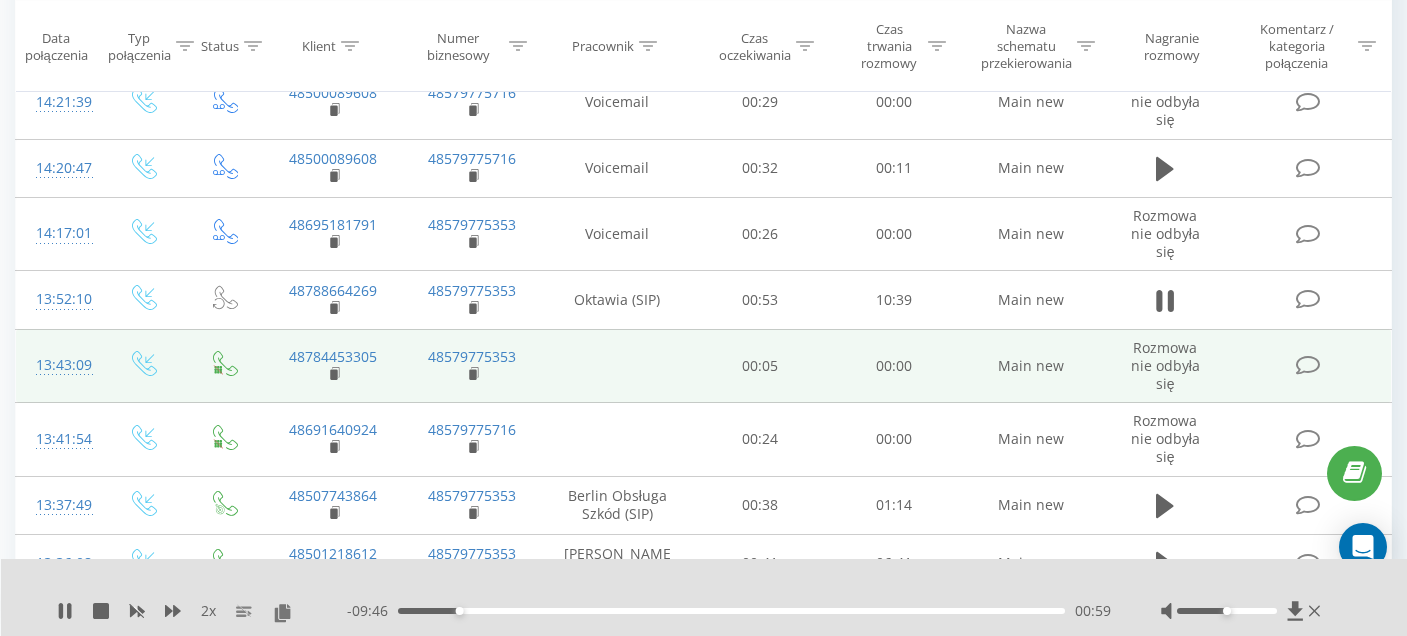 scroll, scrollTop: 815, scrollLeft: 0, axis: vertical 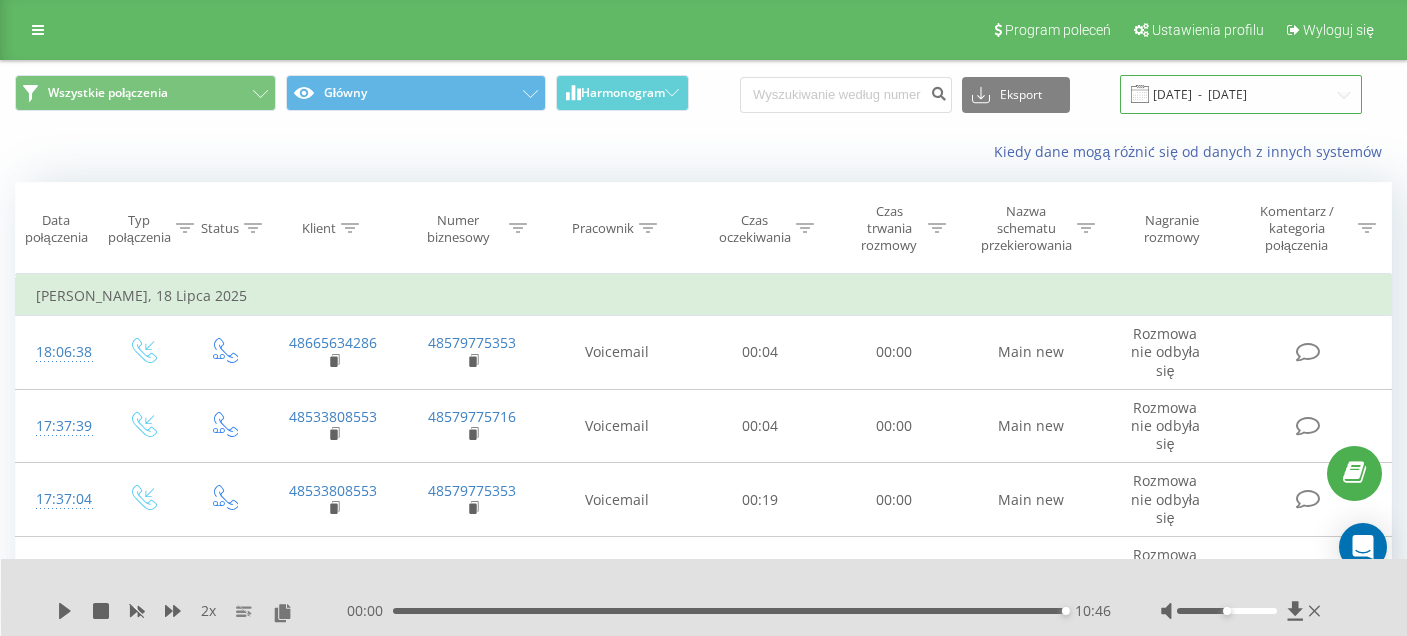 click on "18.07.2025  -  18.07.2025" at bounding box center (1241, 94) 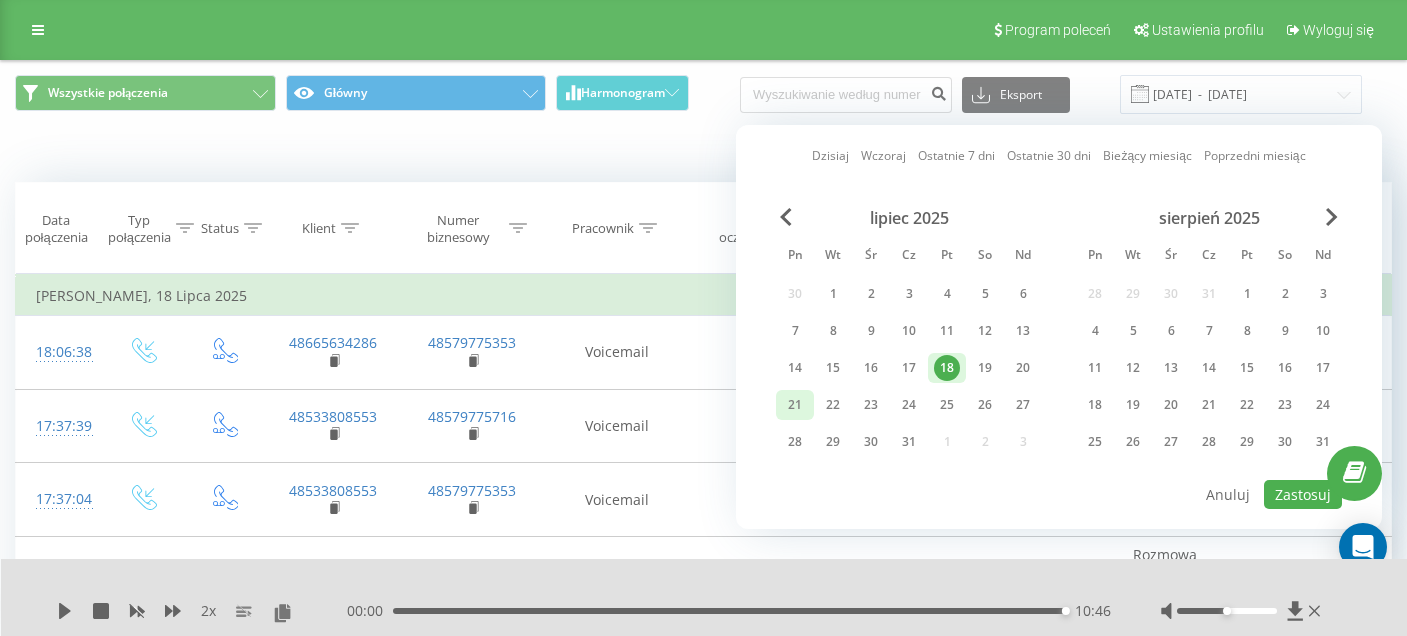 click on "21" at bounding box center [795, 405] 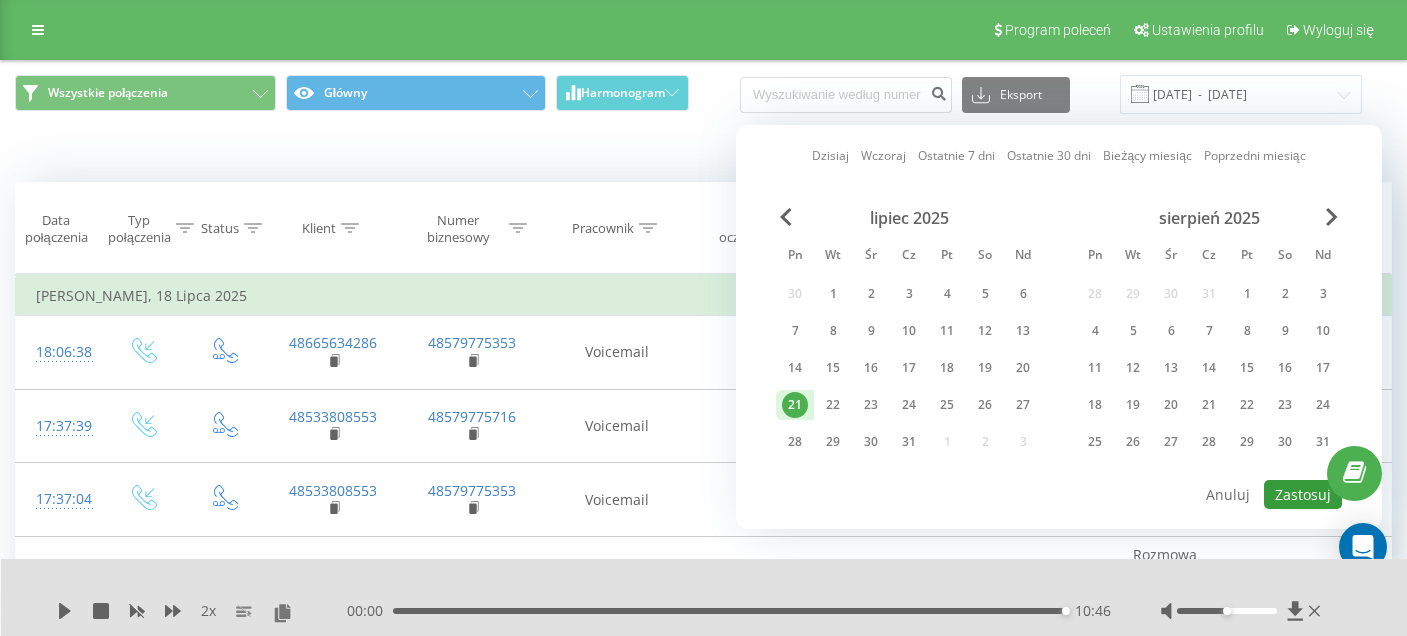 click on "Zastosuj" at bounding box center (1303, 494) 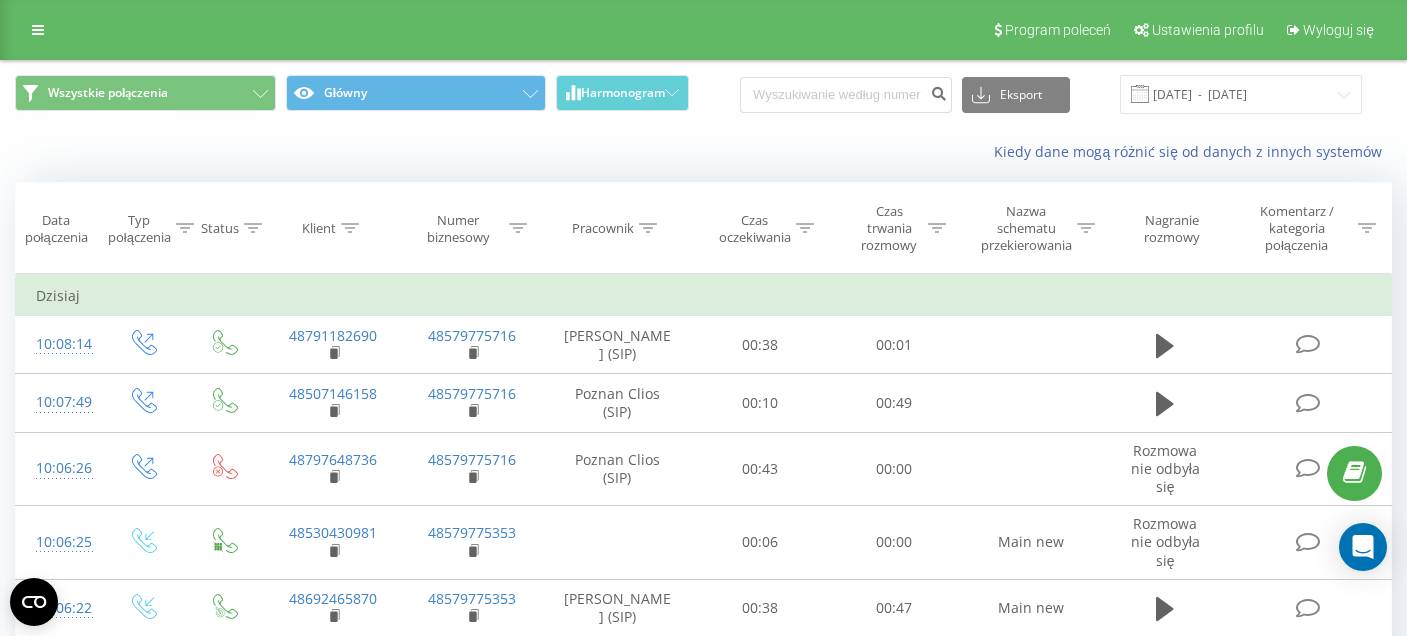 scroll, scrollTop: 0, scrollLeft: 0, axis: both 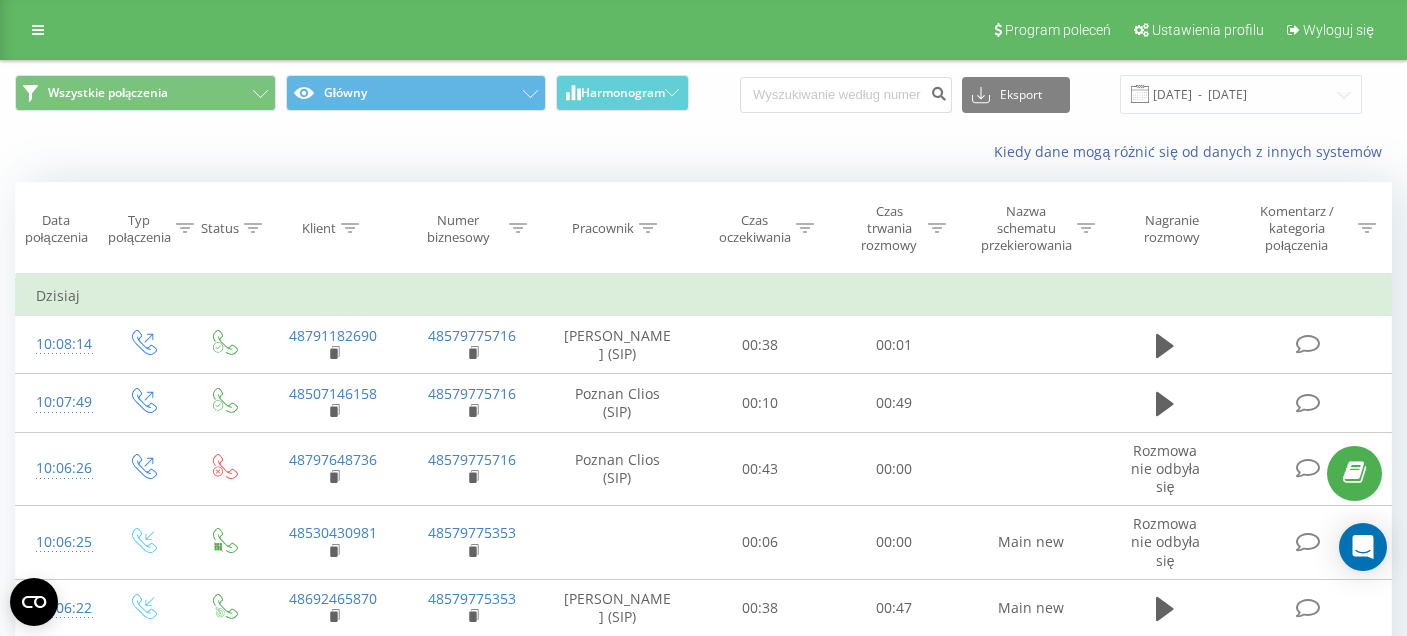 click at bounding box center (38, 30) 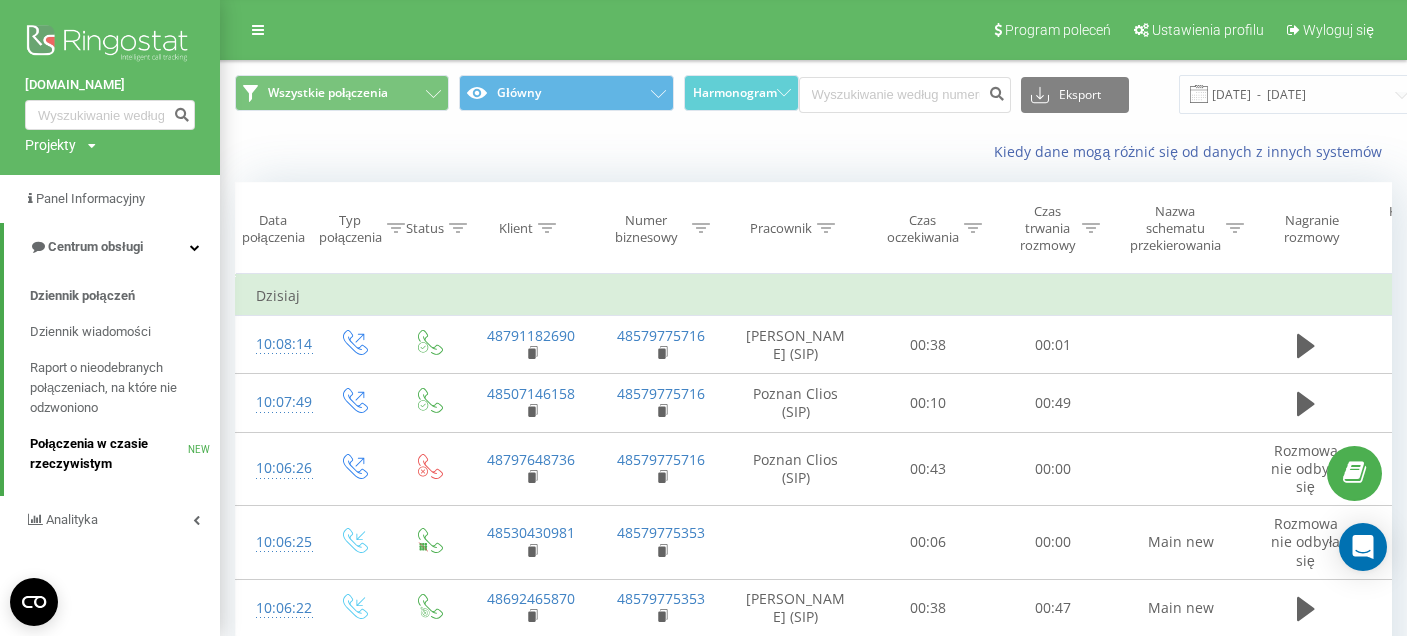click on "Połączenia w czasie rzeczywistym" at bounding box center [109, 454] 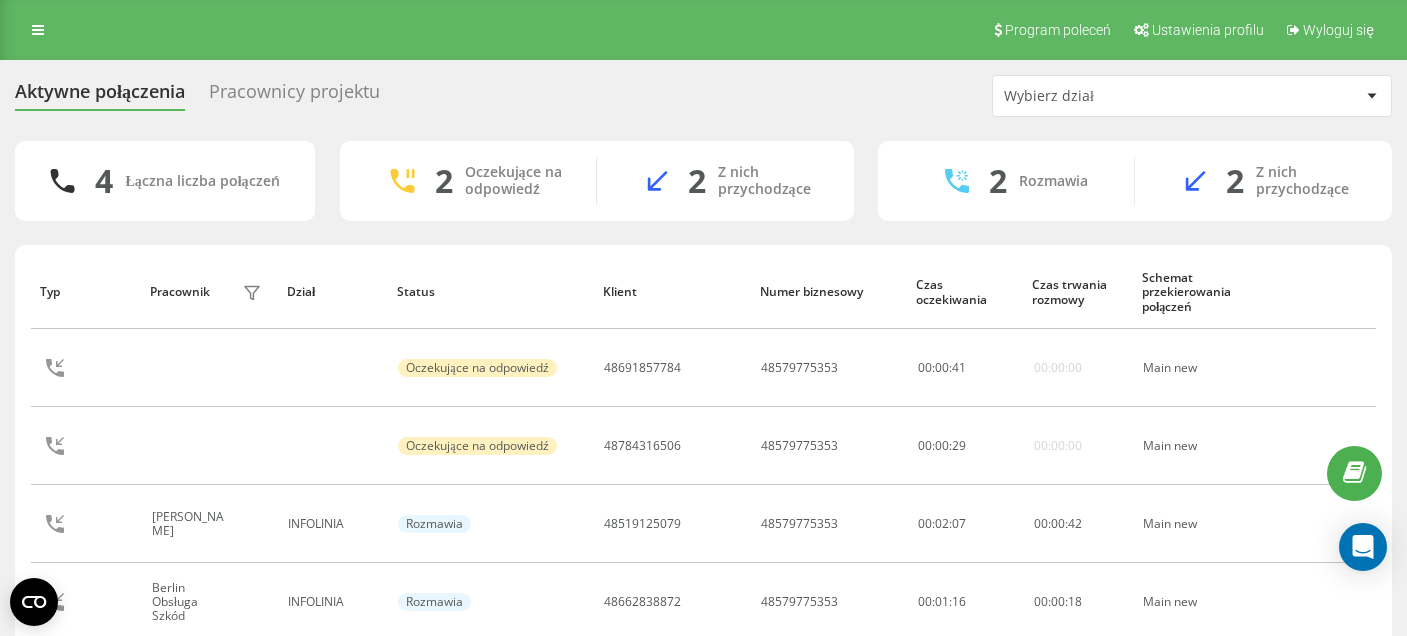 scroll, scrollTop: 0, scrollLeft: 0, axis: both 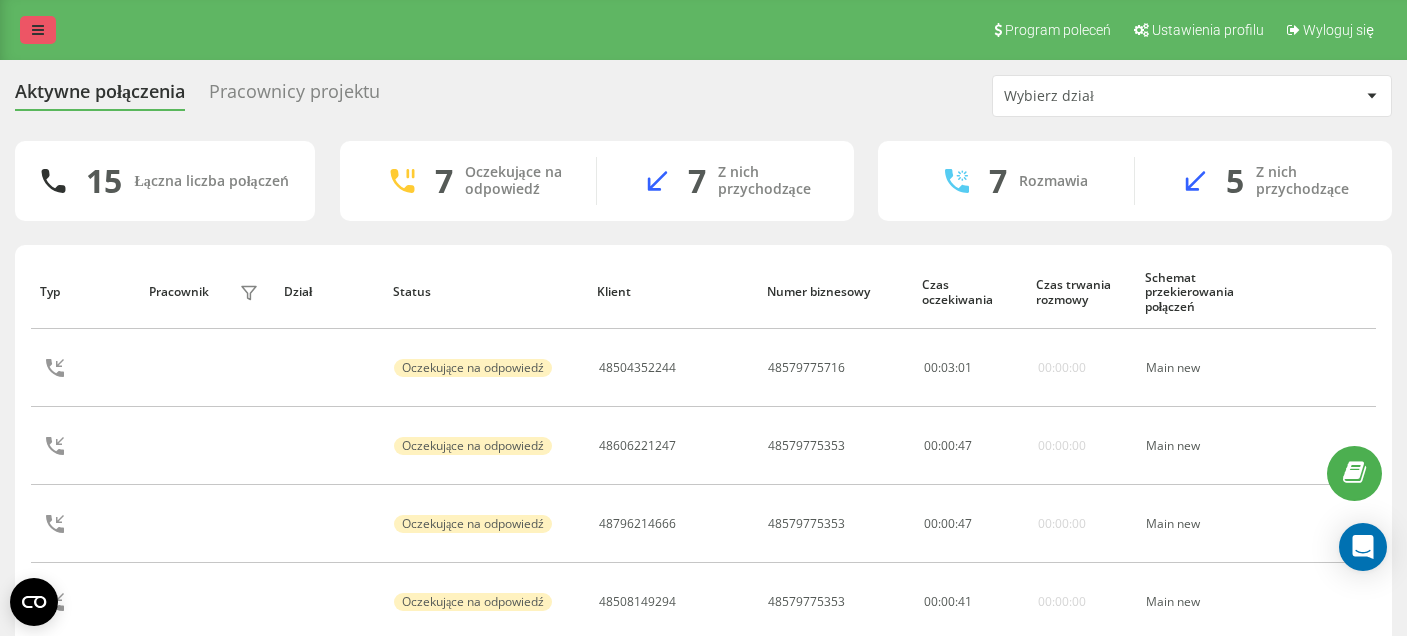 click at bounding box center (38, 30) 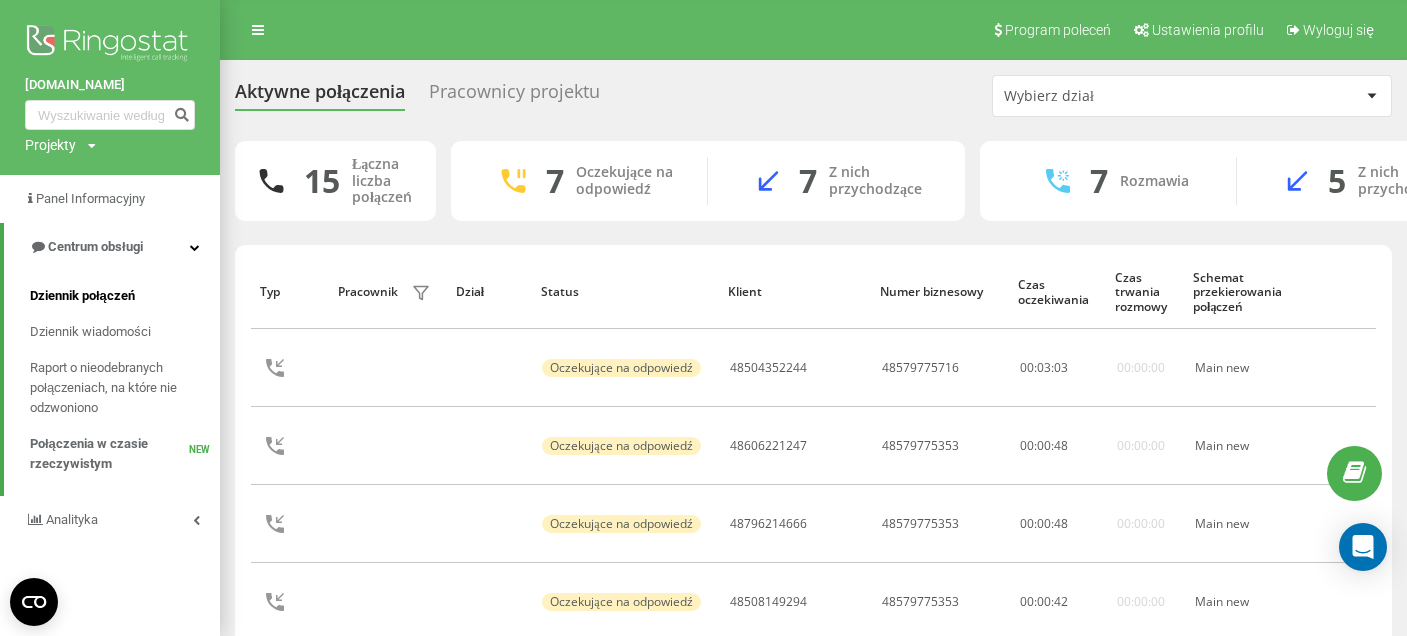 click on "Dziennik połączeń" at bounding box center (82, 296) 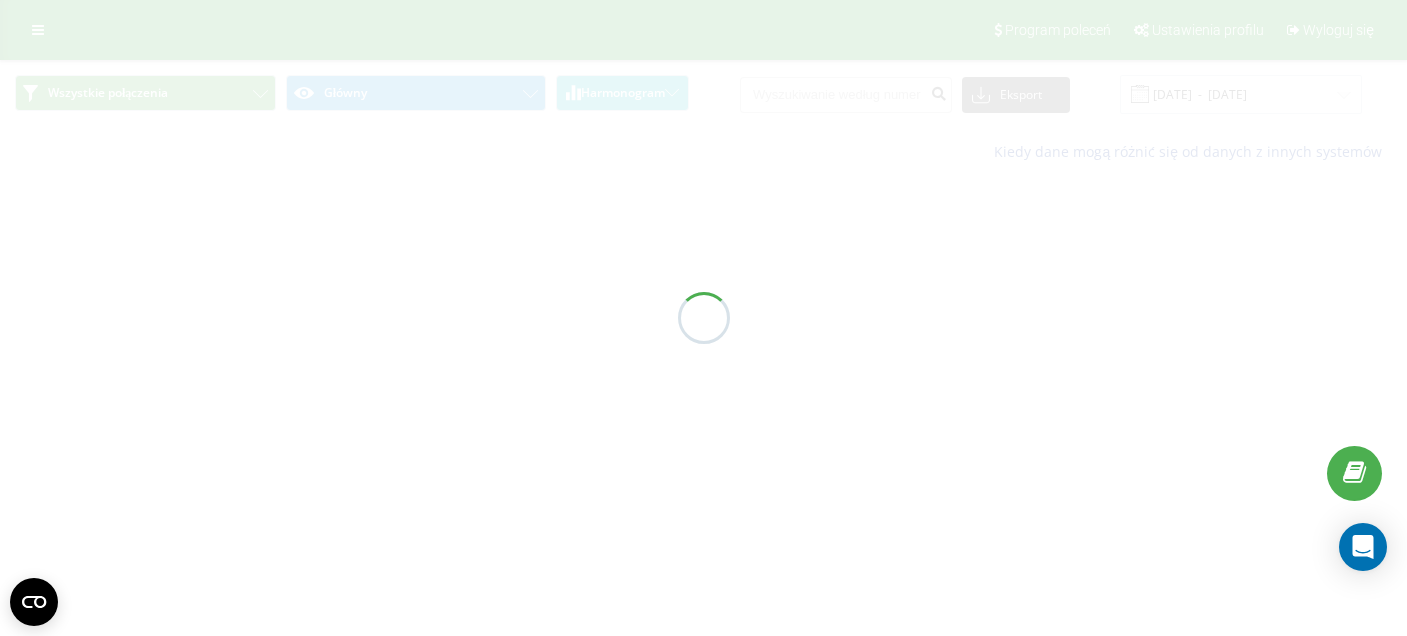 scroll, scrollTop: 0, scrollLeft: 0, axis: both 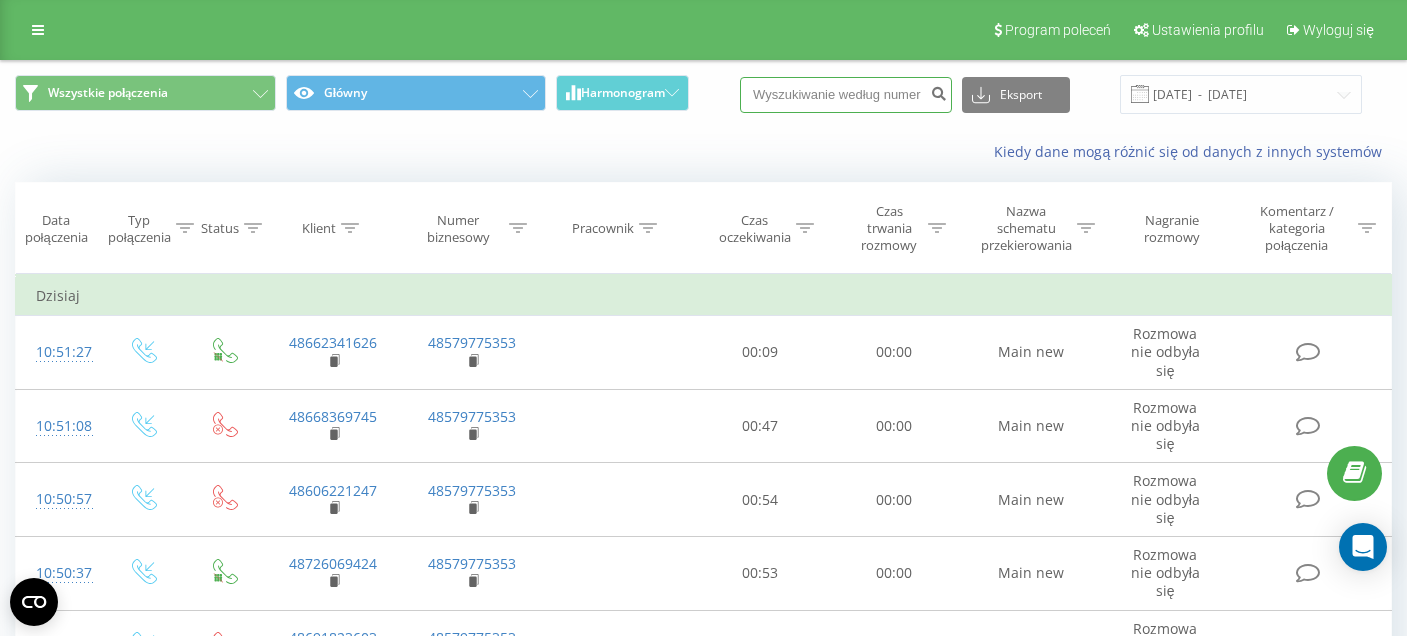 click at bounding box center [846, 95] 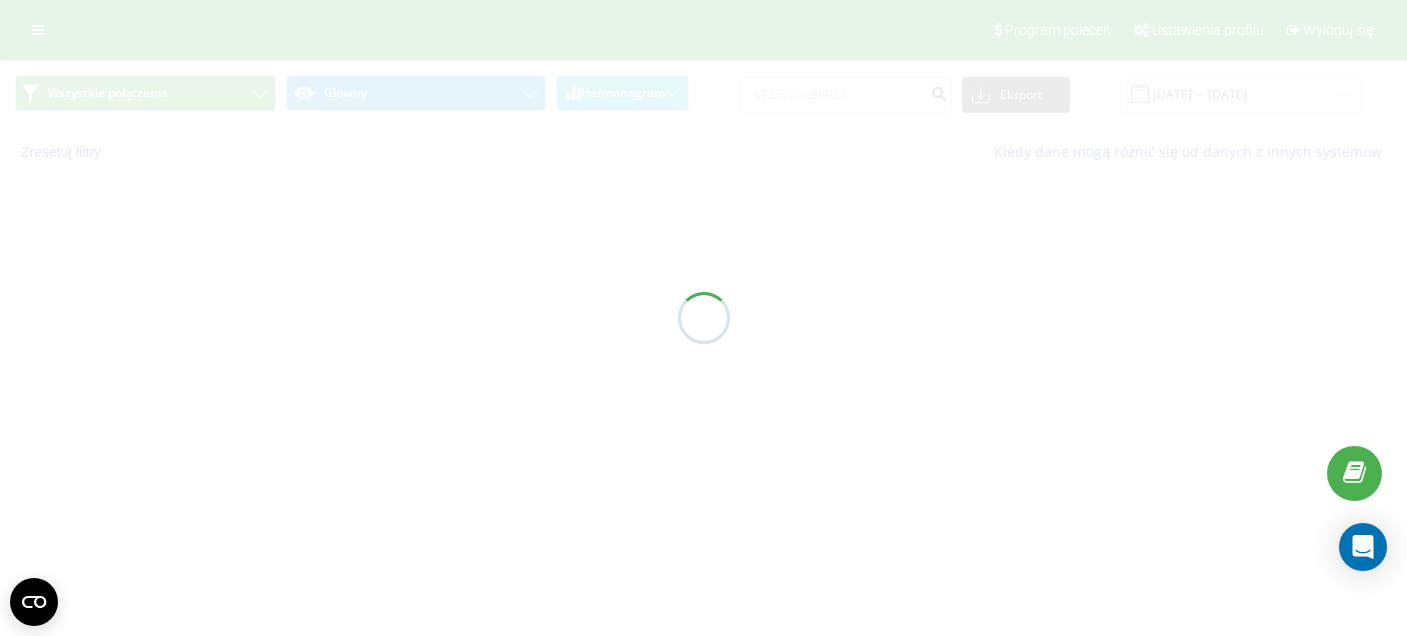 scroll, scrollTop: 0, scrollLeft: 0, axis: both 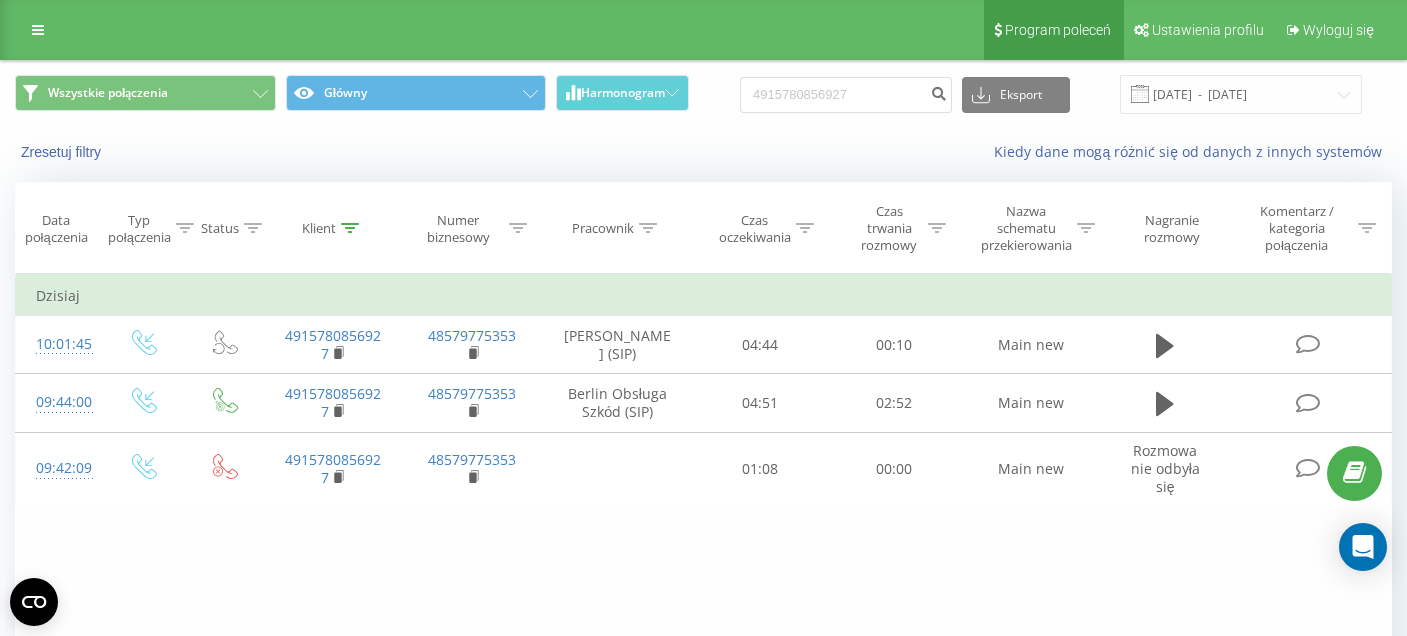 click at bounding box center (38, 30) 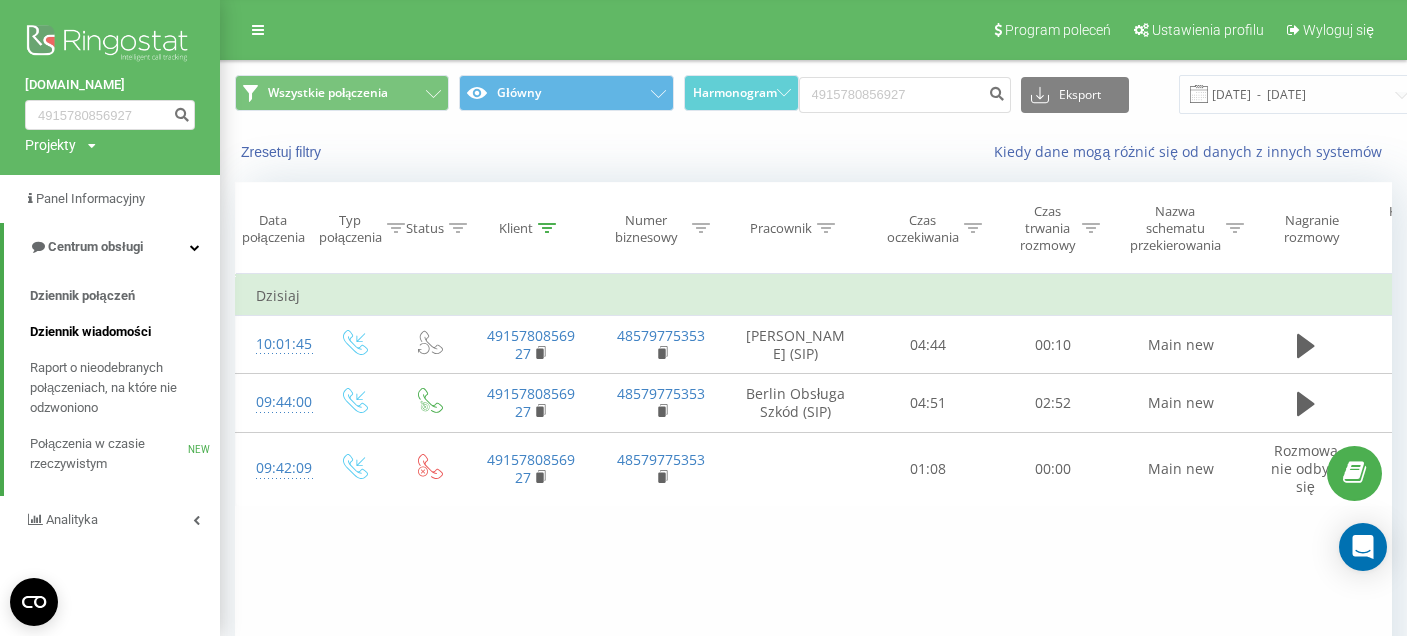 click on "Dziennik wiadomości" at bounding box center (90, 332) 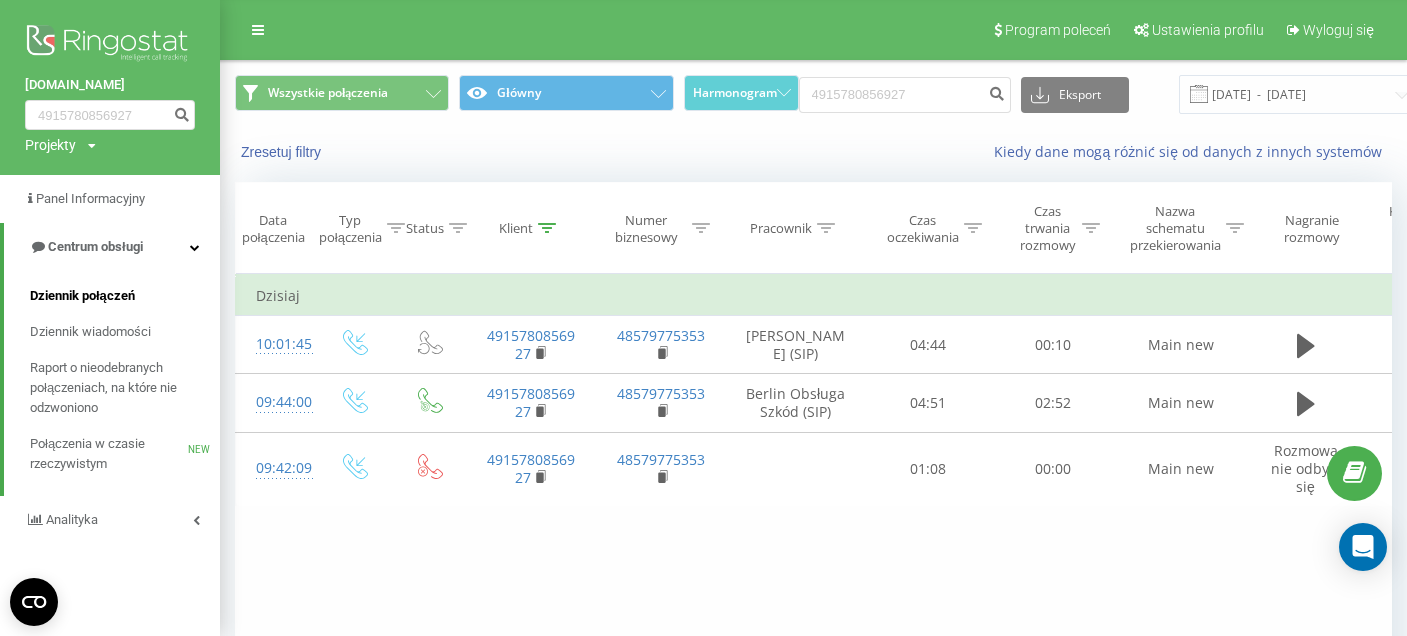 click on "Dziennik połączeń" at bounding box center (82, 296) 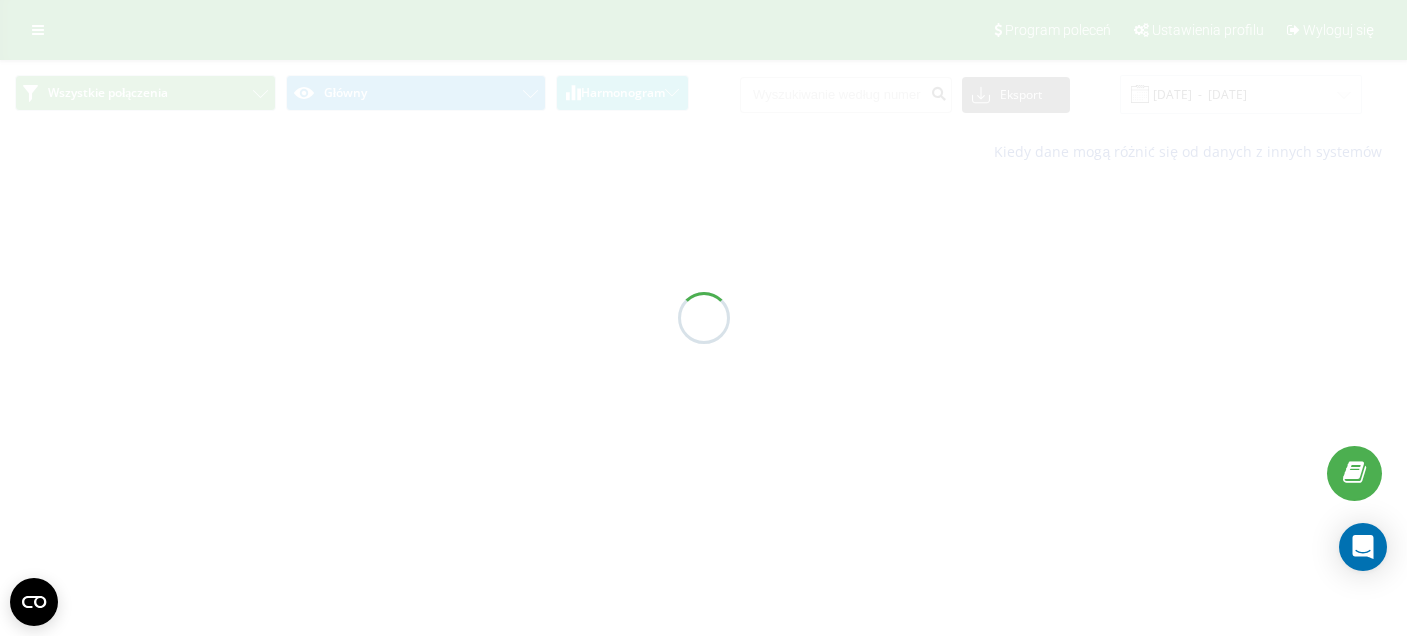 scroll, scrollTop: 0, scrollLeft: 0, axis: both 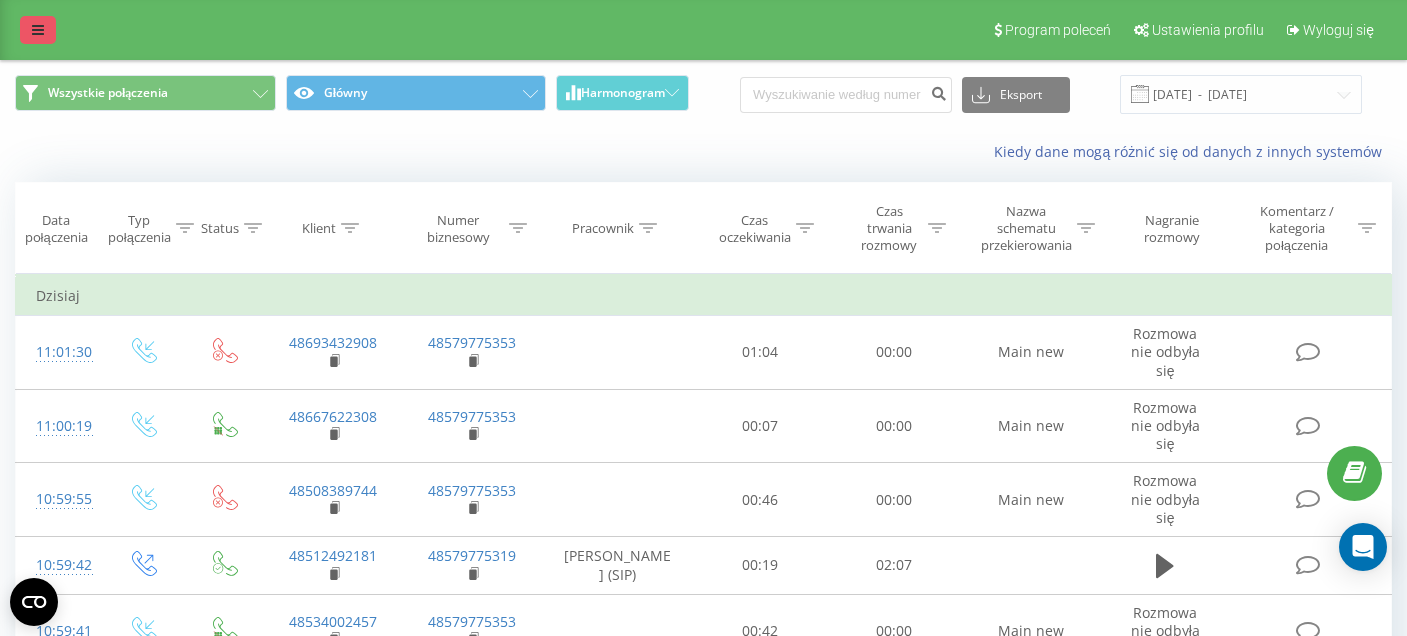 click at bounding box center (38, 30) 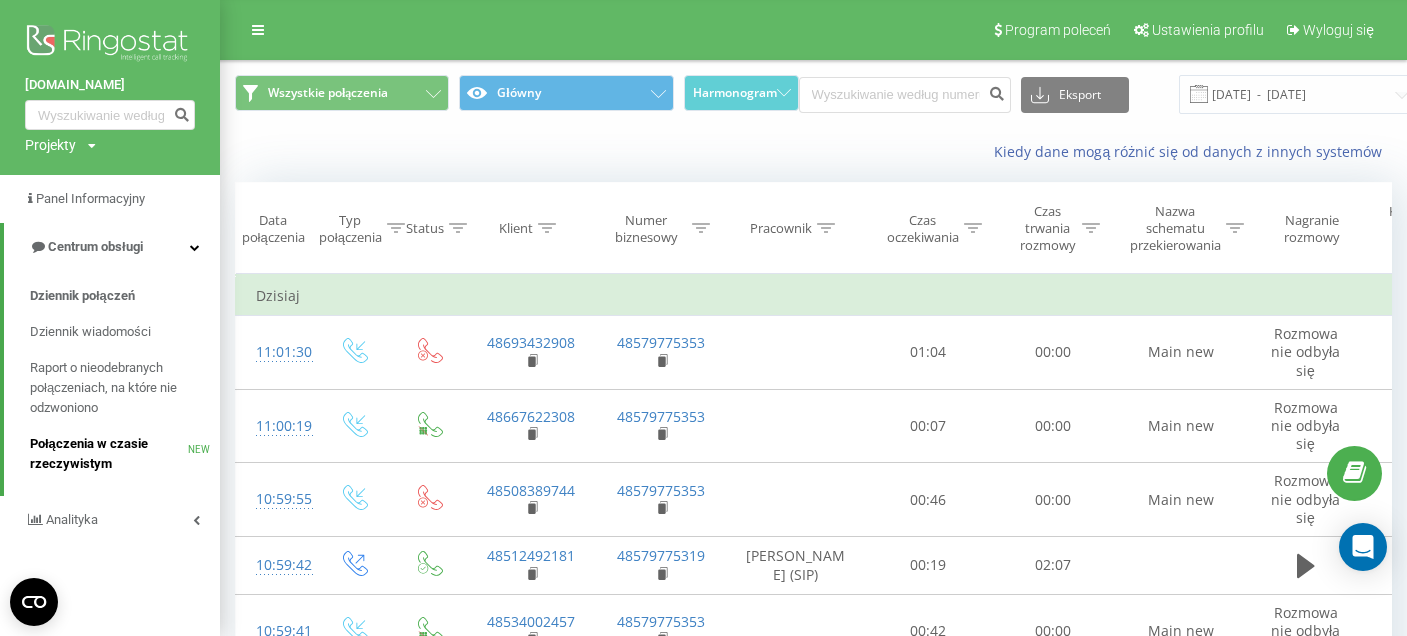 click on "Połączenia w czasie rzeczywistym" at bounding box center [109, 454] 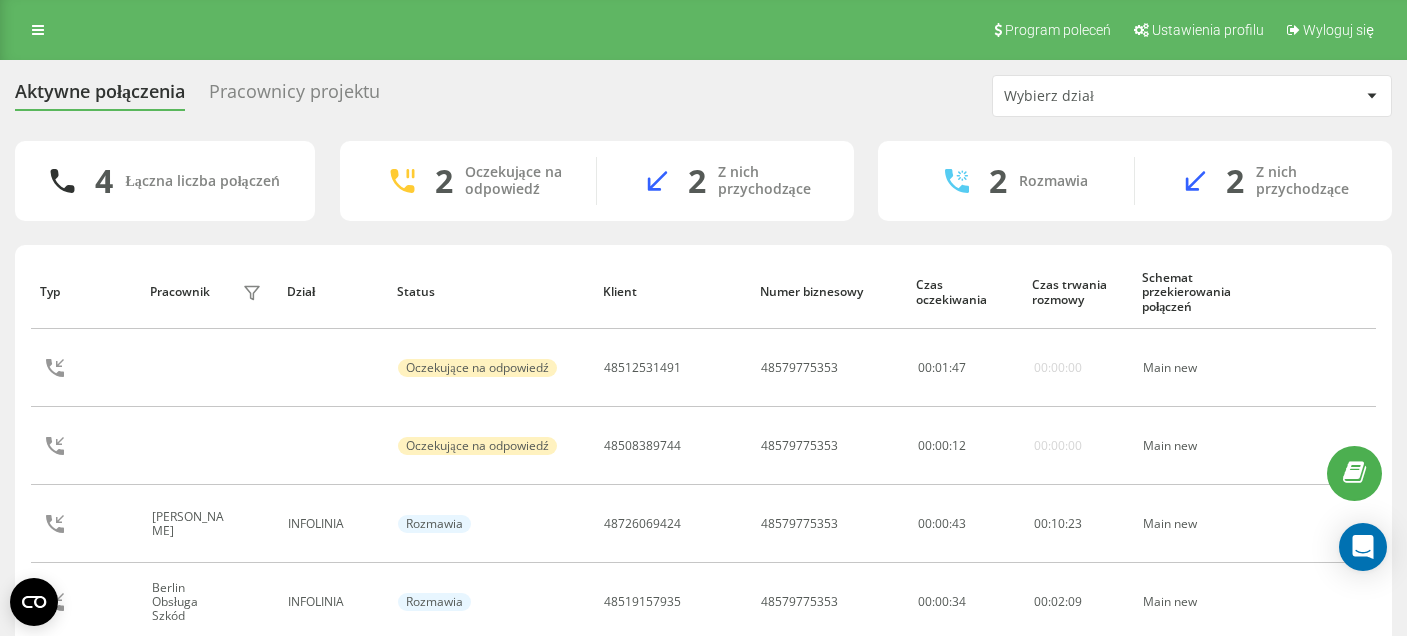 scroll, scrollTop: 0, scrollLeft: 0, axis: both 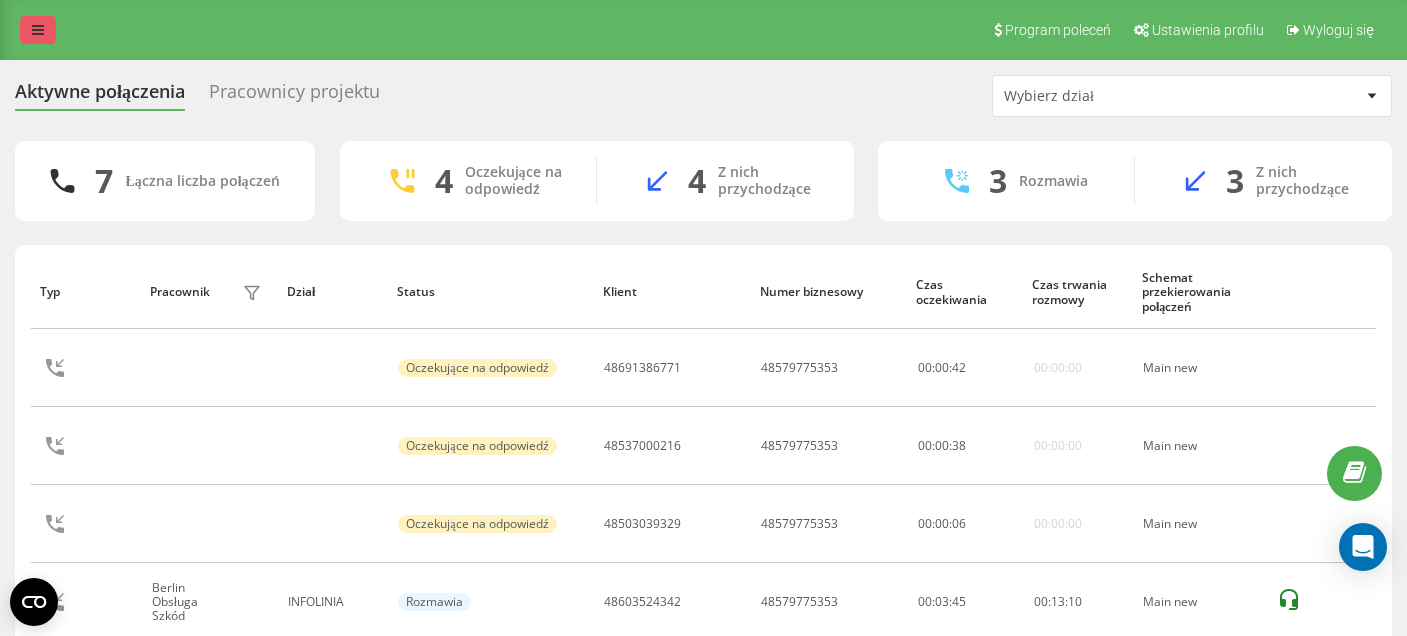 click at bounding box center (38, 30) 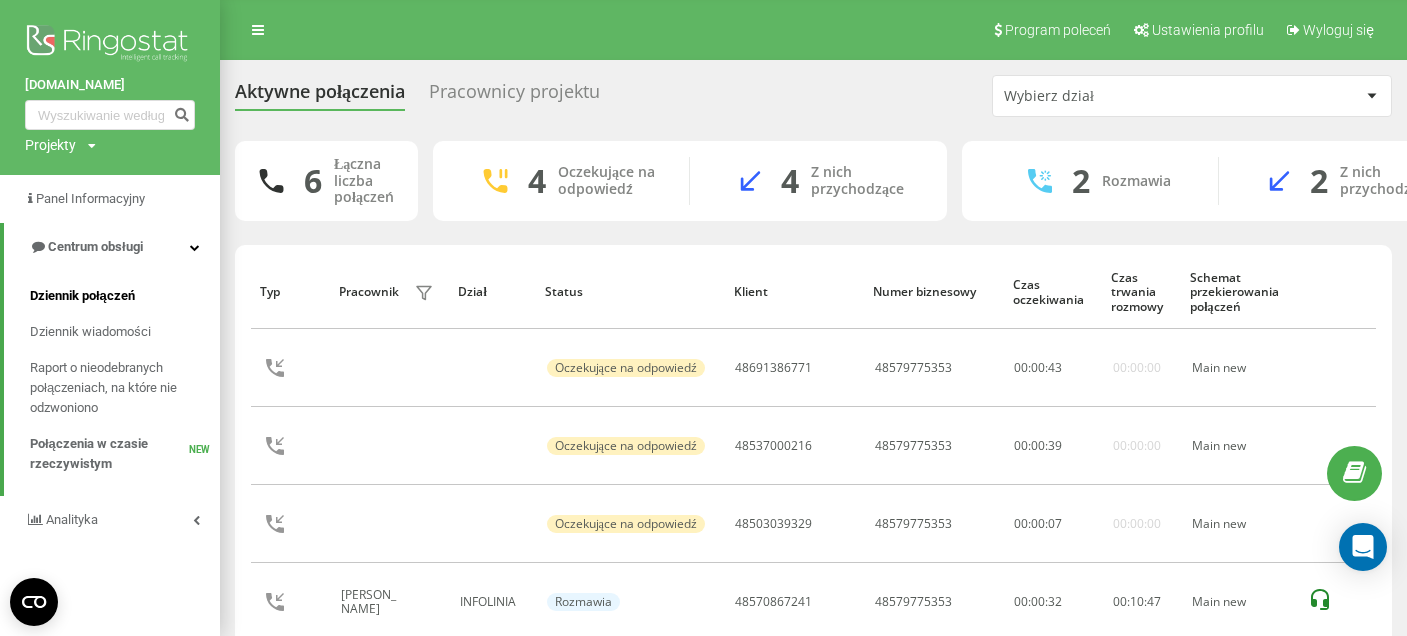click on "Dziennik połączeń" at bounding box center [82, 296] 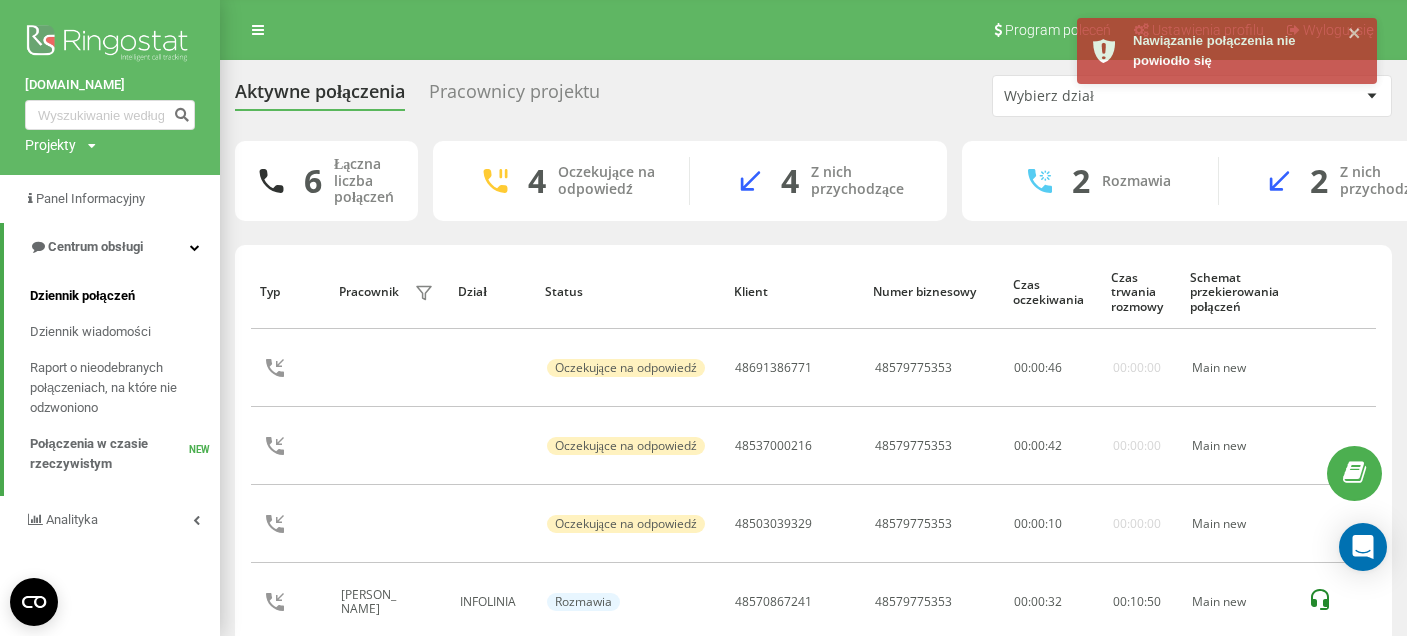 click on "Dziennik połączeń" at bounding box center [82, 296] 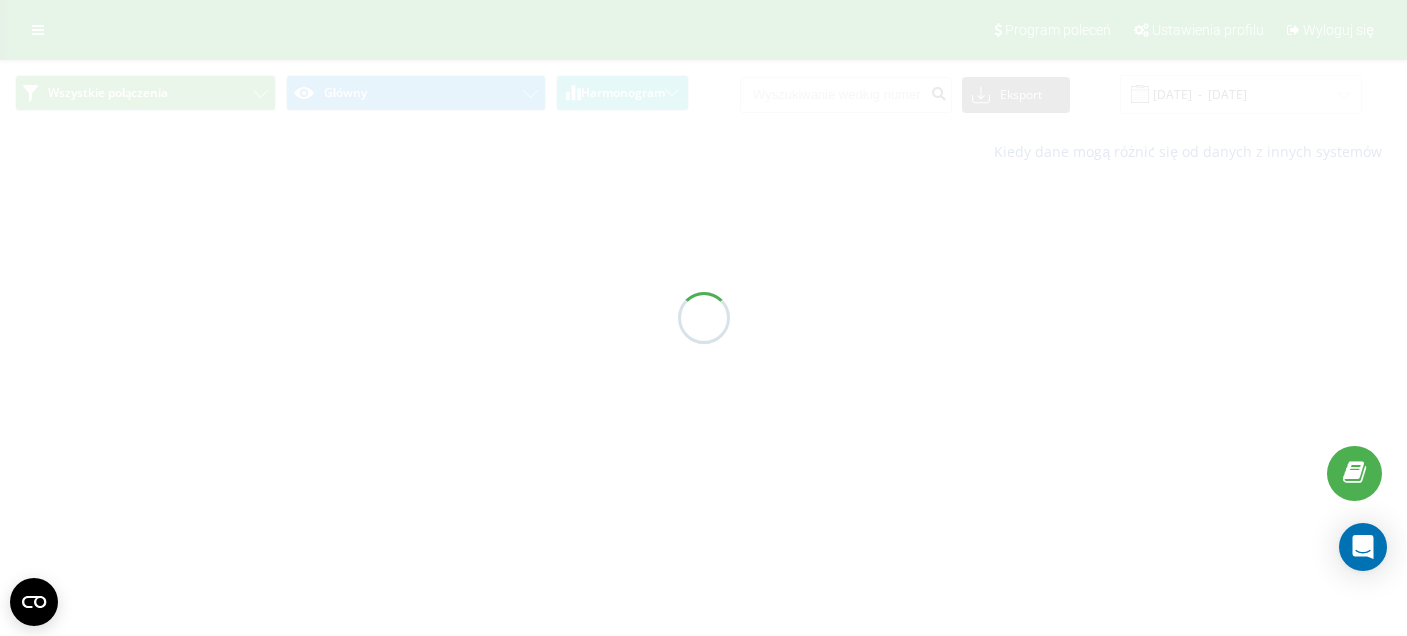 scroll, scrollTop: 0, scrollLeft: 0, axis: both 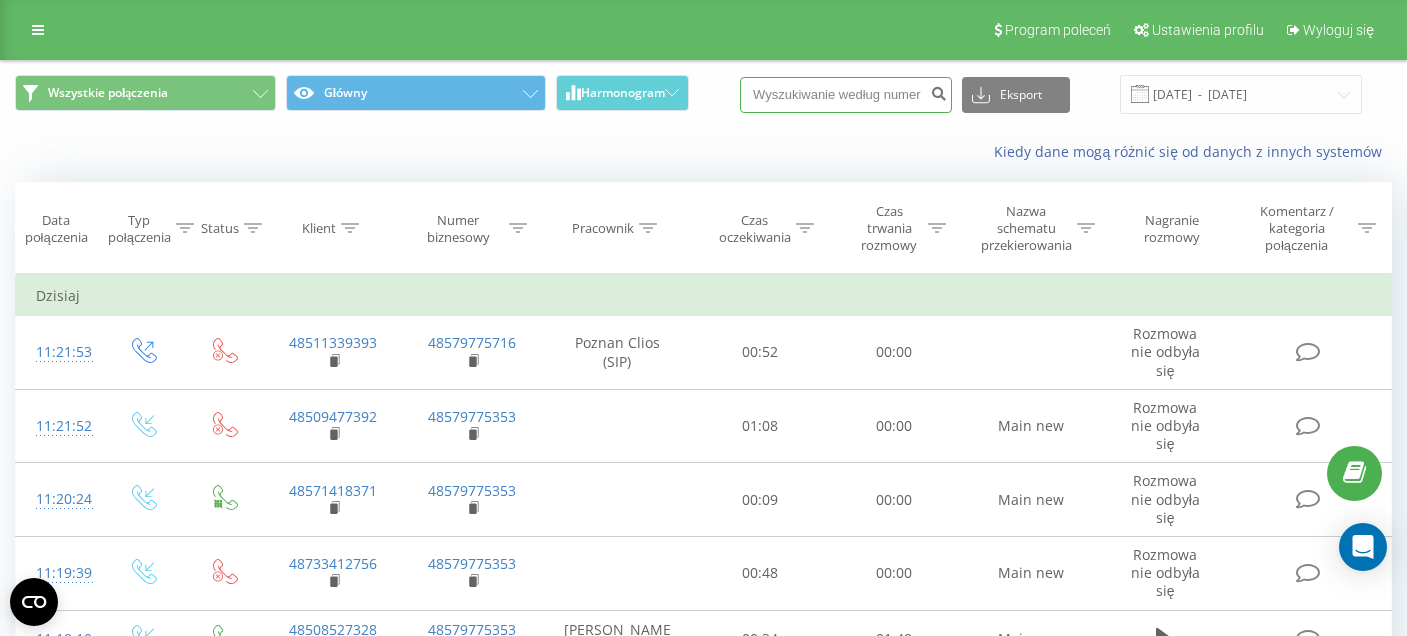click at bounding box center [846, 95] 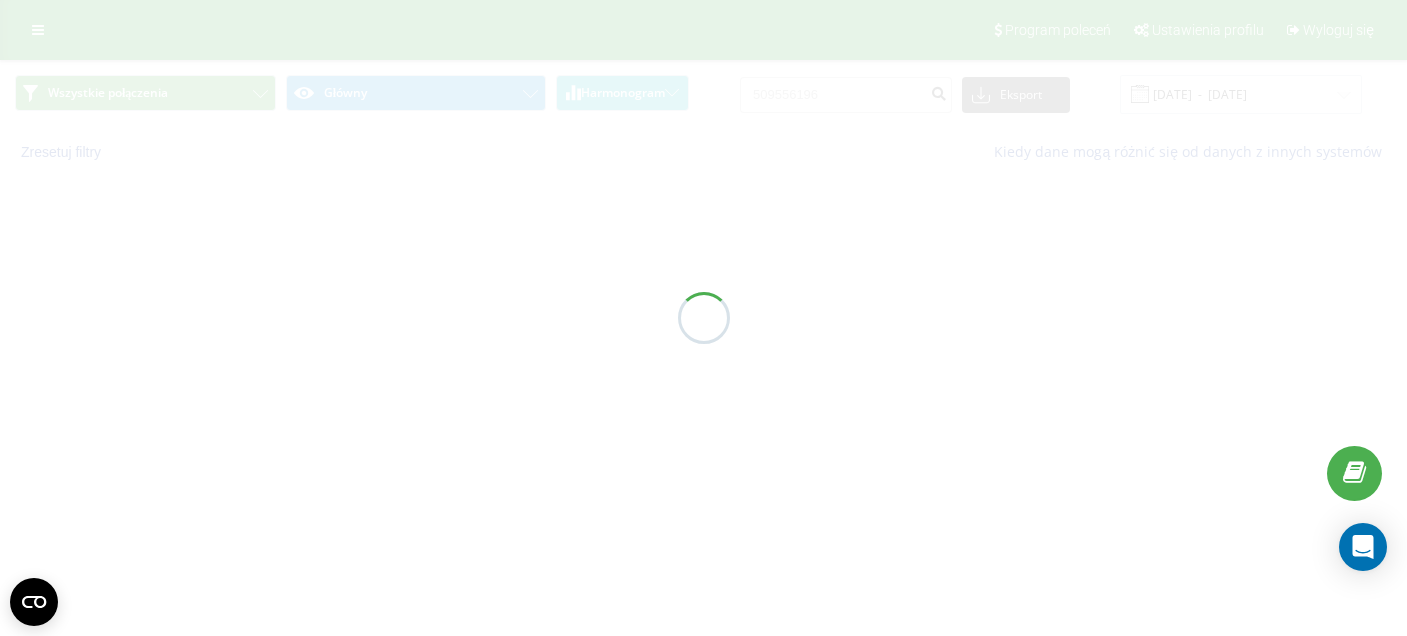 scroll, scrollTop: 0, scrollLeft: 0, axis: both 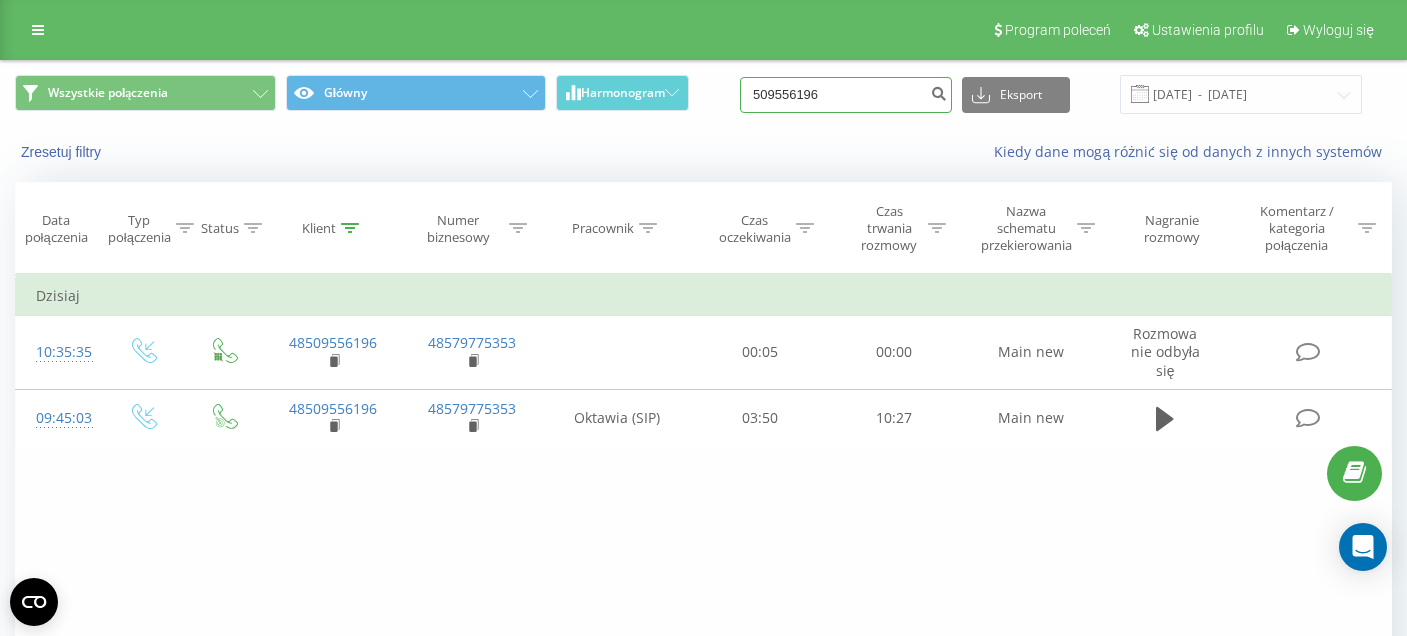 click on "509556196" at bounding box center [846, 95] 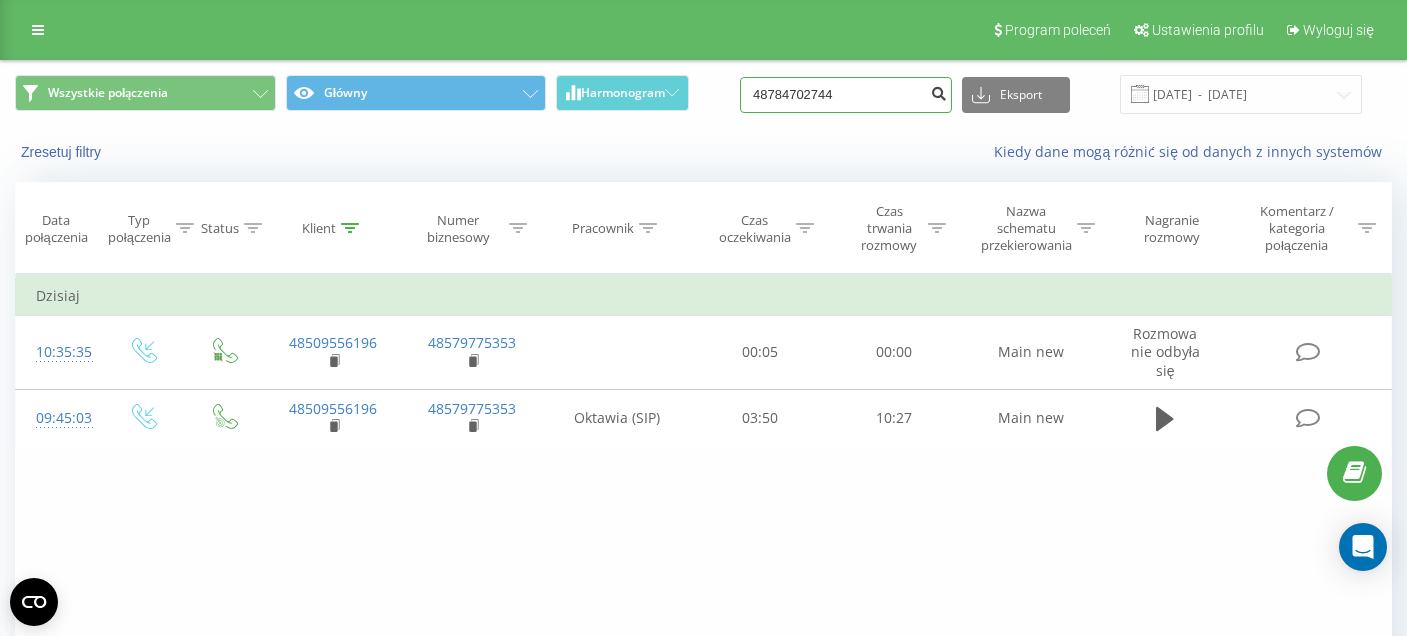 type on "48784702744" 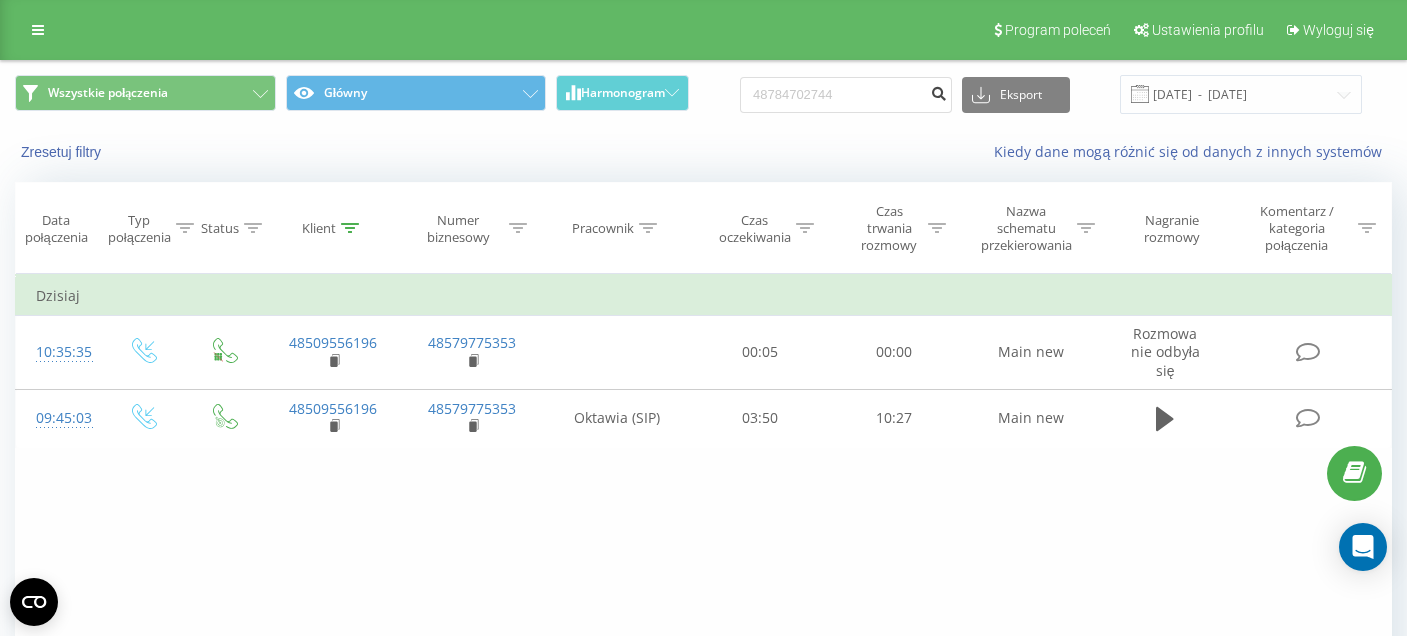 click at bounding box center [938, 91] 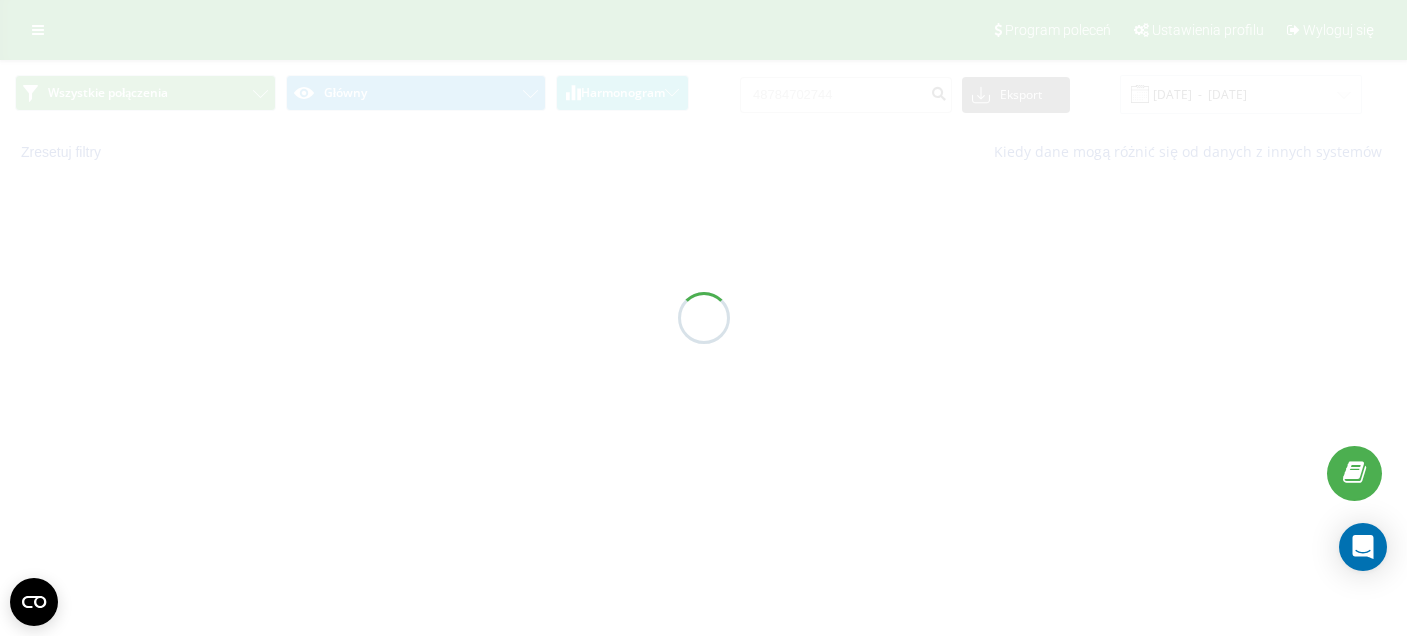 scroll, scrollTop: 0, scrollLeft: 0, axis: both 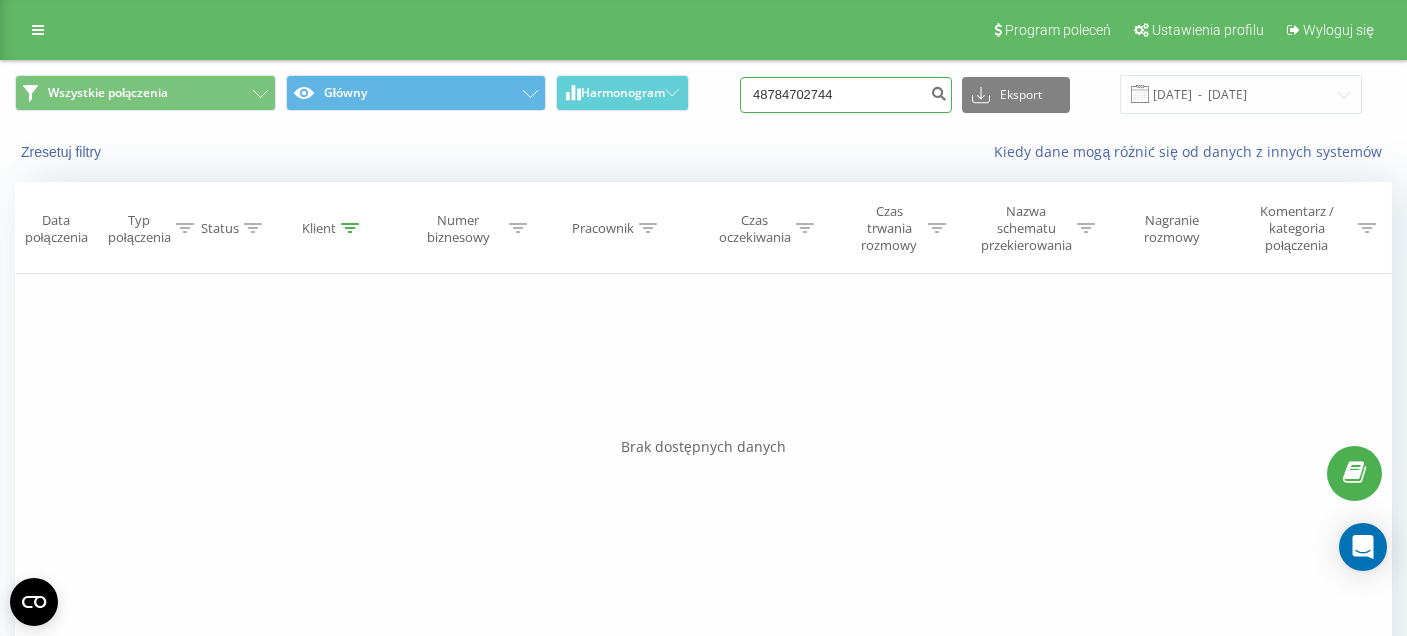 click on "48784702744" at bounding box center [846, 95] 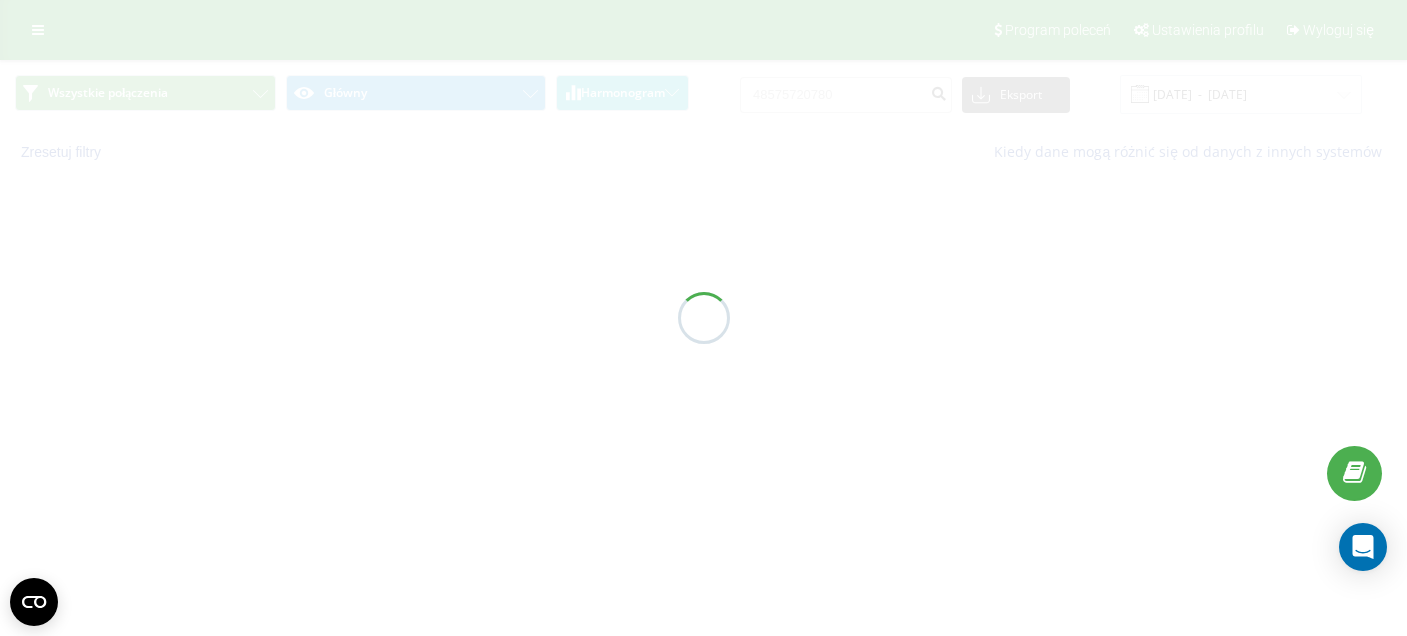 scroll, scrollTop: 0, scrollLeft: 0, axis: both 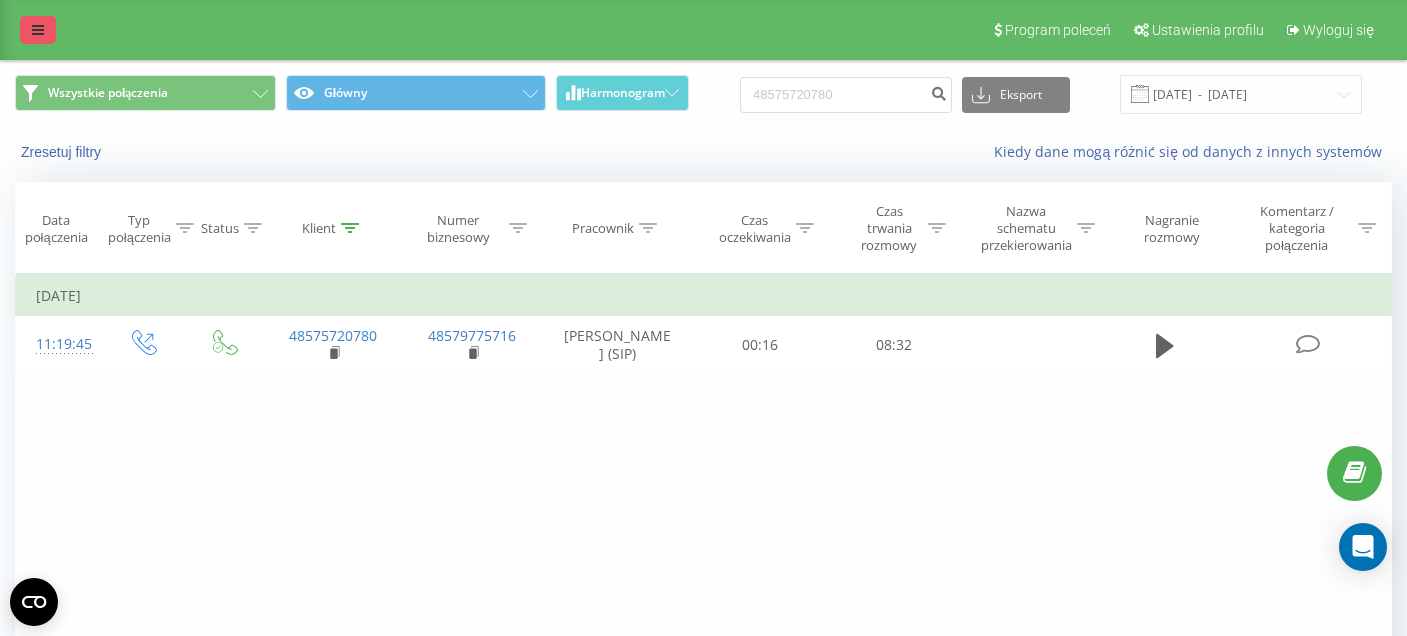 click at bounding box center (38, 30) 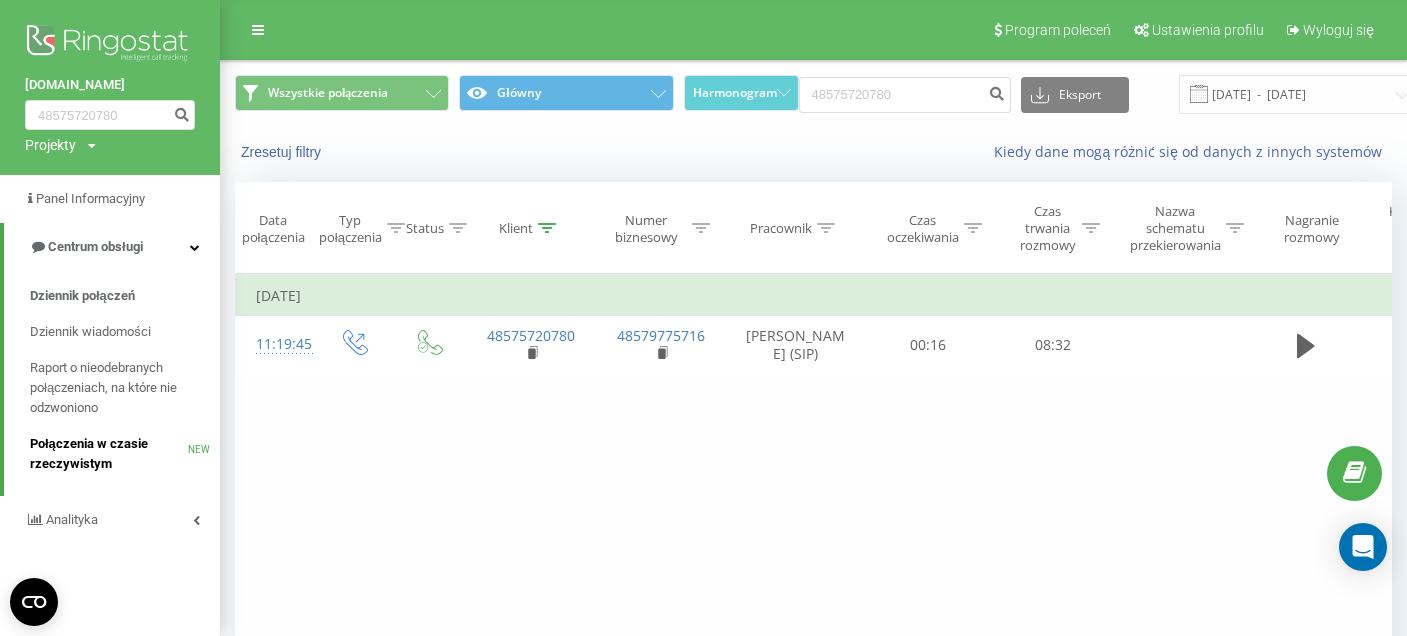 click on "Połączenia w czasie rzeczywistym" at bounding box center [109, 454] 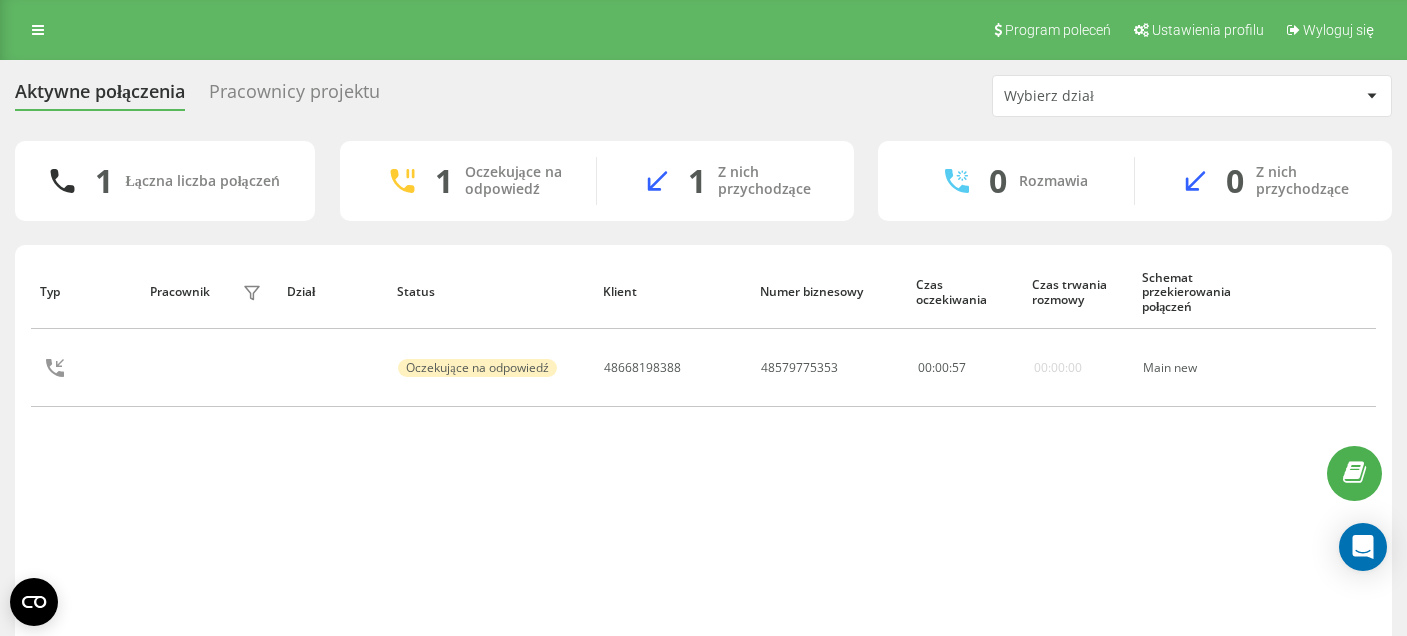 scroll, scrollTop: 0, scrollLeft: 0, axis: both 